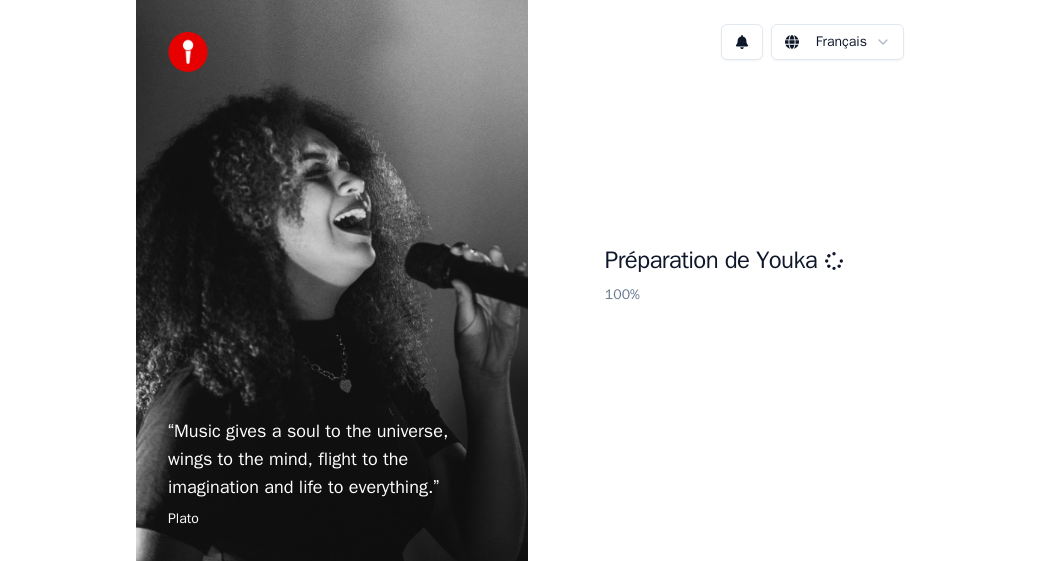 scroll, scrollTop: 0, scrollLeft: 0, axis: both 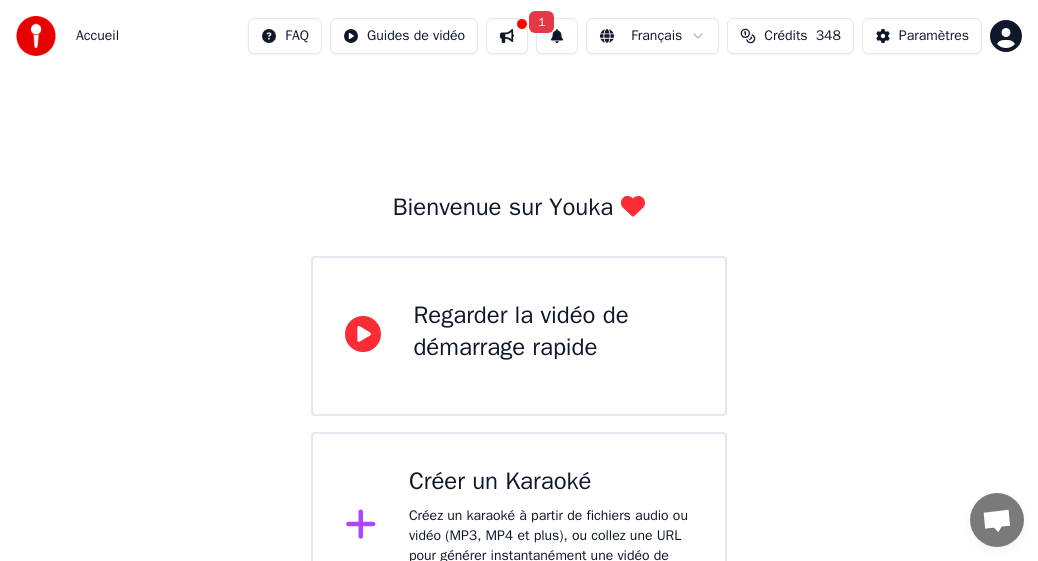 click on "Crédits" at bounding box center [785, 36] 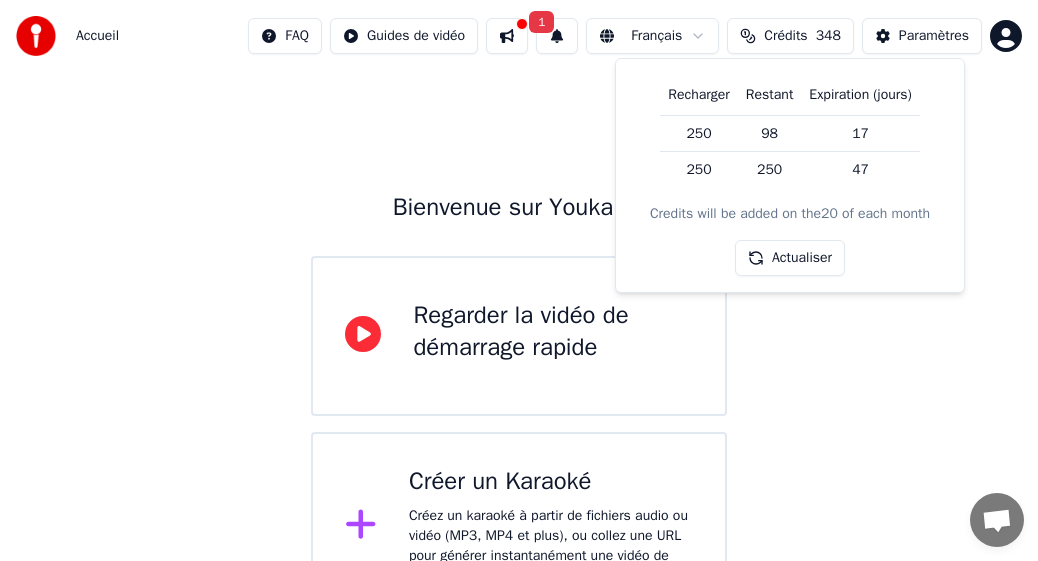 click on "Bienvenue sur Youka Regarder la vidéo de démarrage rapide Créer un Karaoké Créez un karaoké à partir de fichiers audio ou vidéo (MP3, MP4 et plus), ou collez une URL pour générer instantanément une vidéo de karaoké avec des paroles synchronisées." at bounding box center [519, 346] 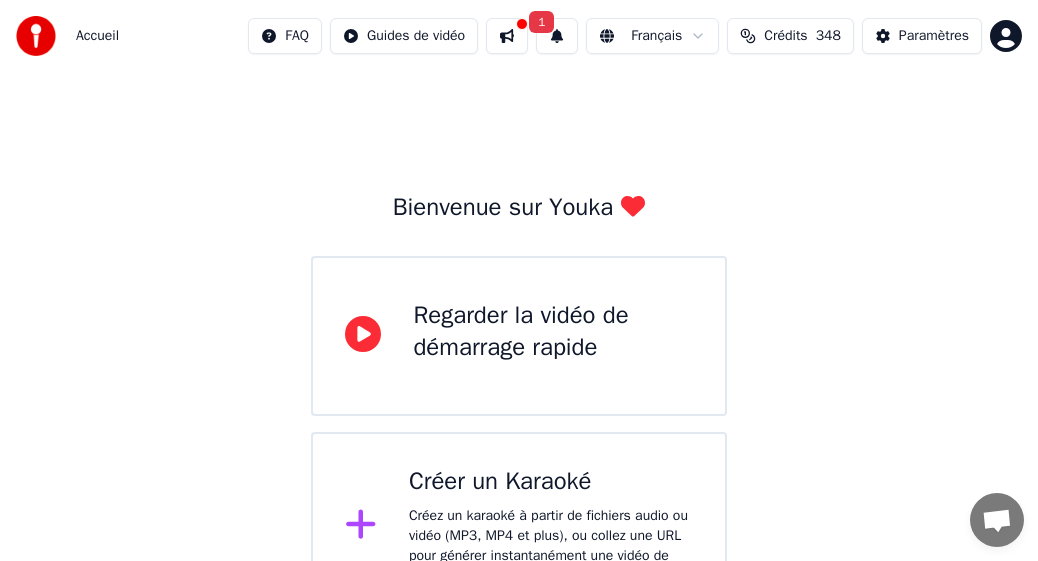 click on "Bienvenue sur Youka Regarder la vidéo de démarrage rapide Créer un Karaoké Créez un karaoké à partir de fichiers audio ou vidéo (MP3, MP4 et plus), ou collez une URL pour générer instantanément une vidéo de karaoké avec des paroles synchronisées." at bounding box center (519, 346) 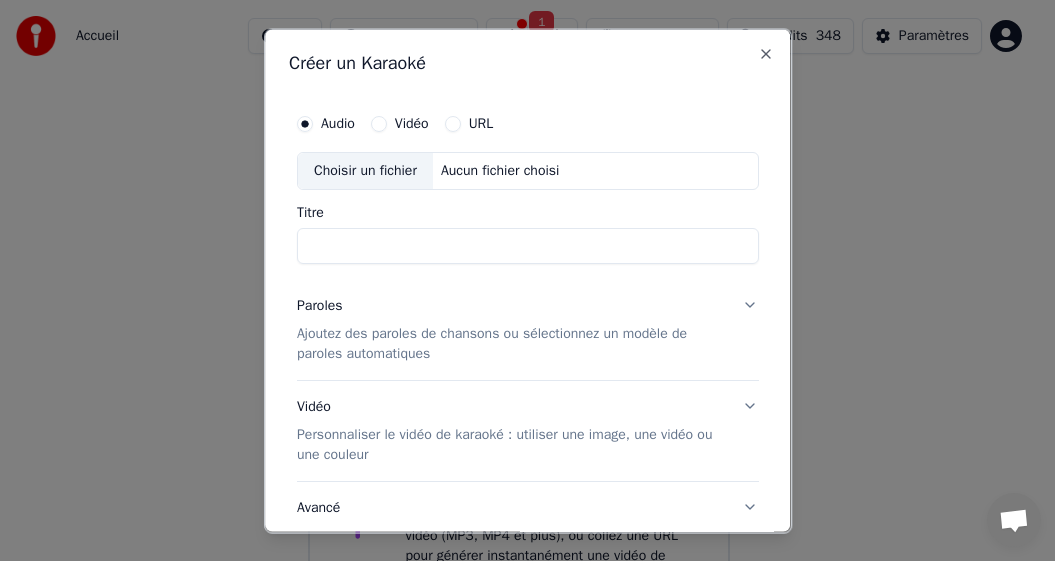 click on "Vidéo" at bounding box center (412, 123) 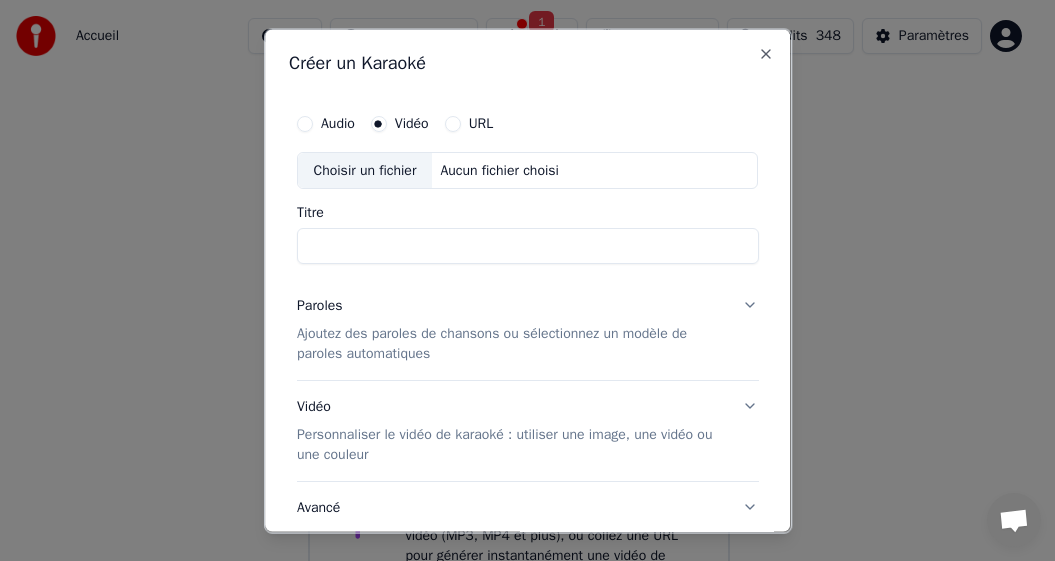 click on "Choisir un fichier" at bounding box center [365, 170] 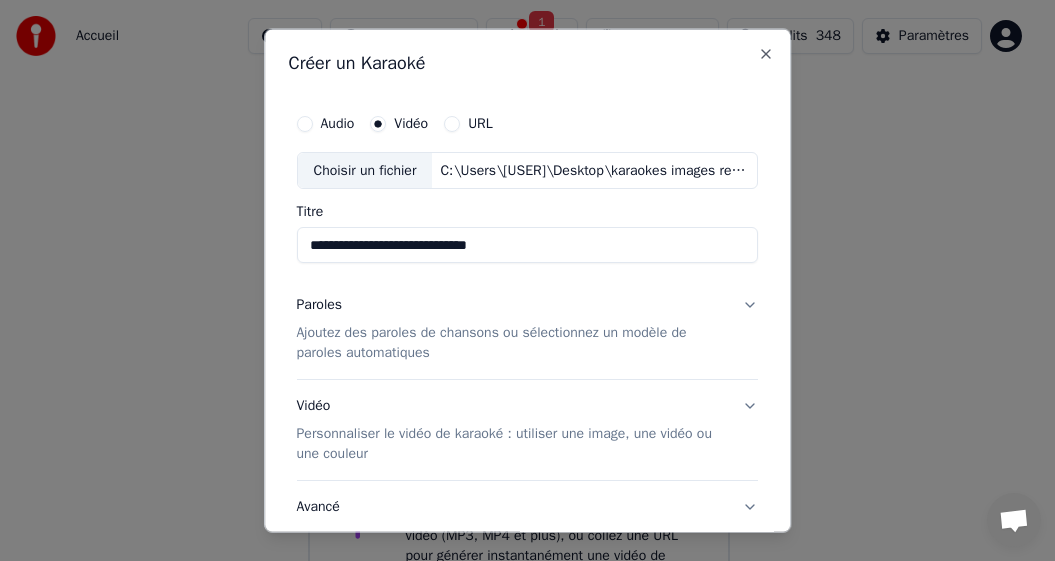 click on "**********" at bounding box center (528, 245) 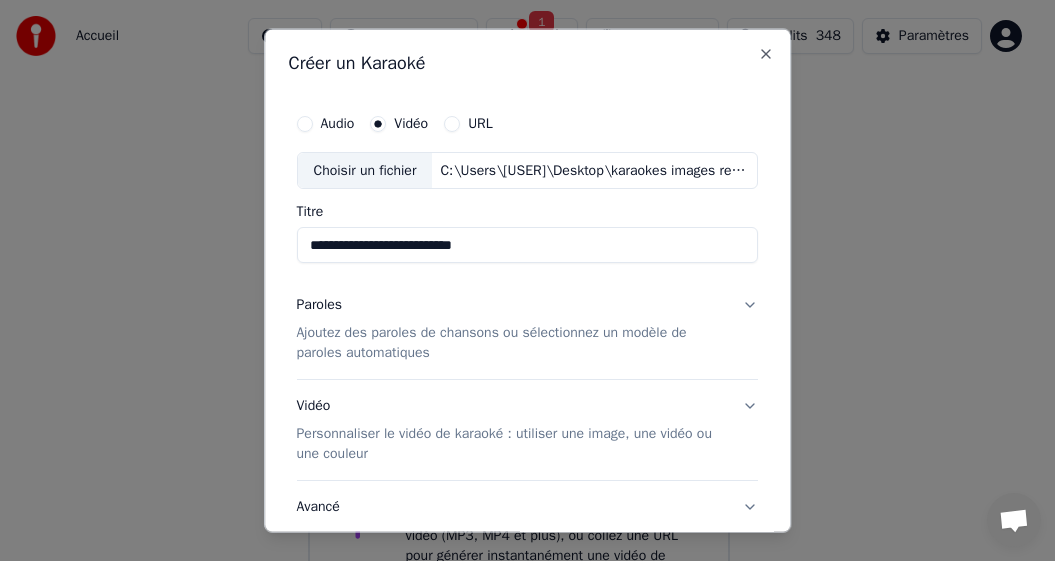 type on "**********" 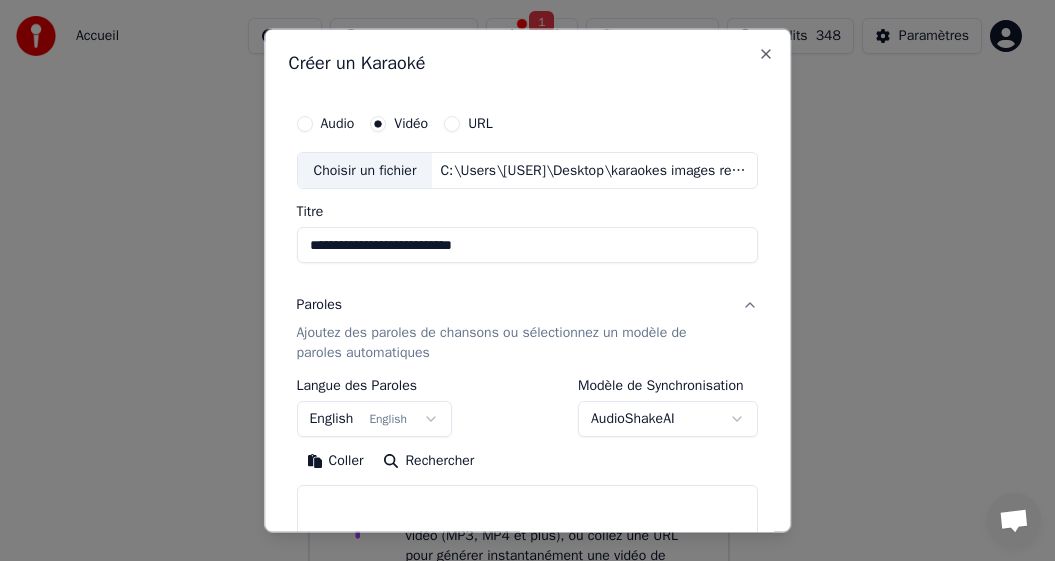 click on "English English" at bounding box center [375, 419] 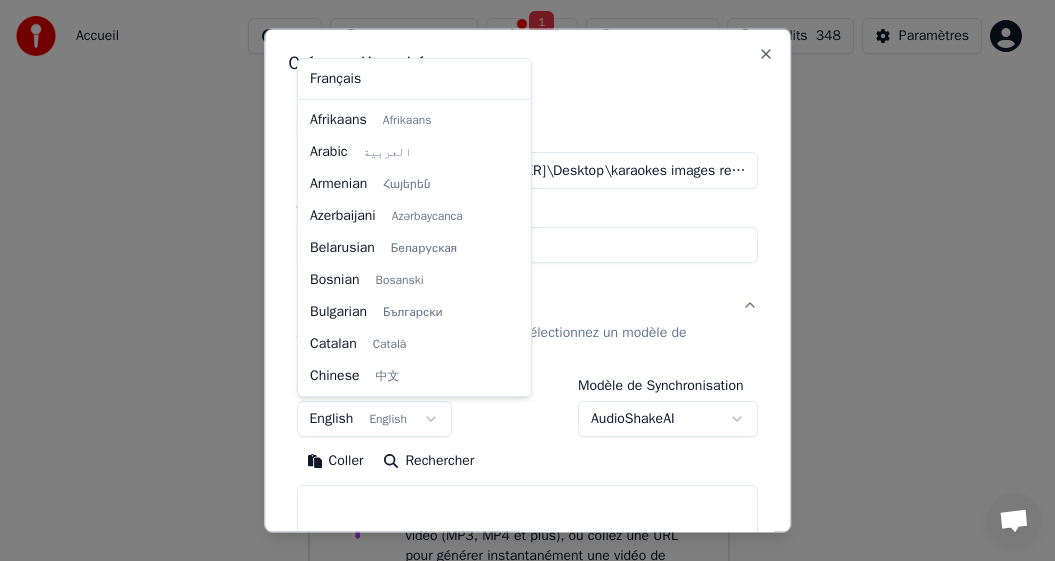 scroll, scrollTop: 160, scrollLeft: 0, axis: vertical 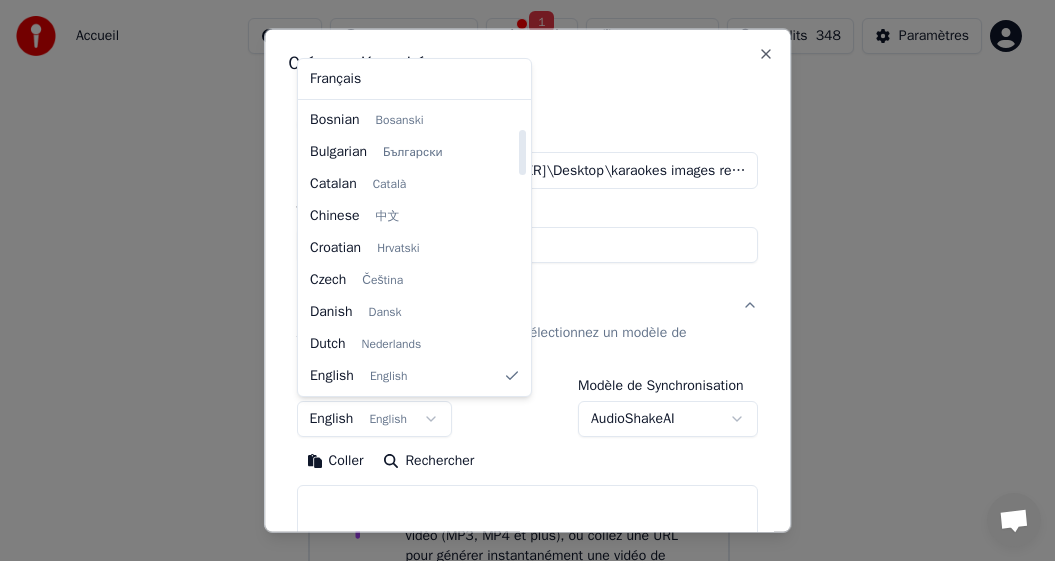 select on "**" 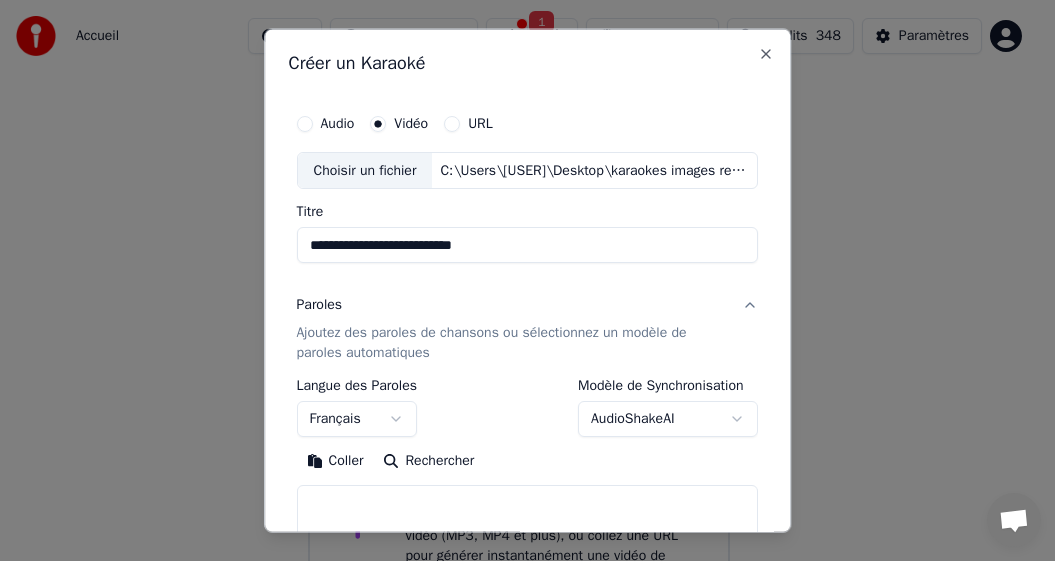 click on "Coller" at bounding box center (335, 461) 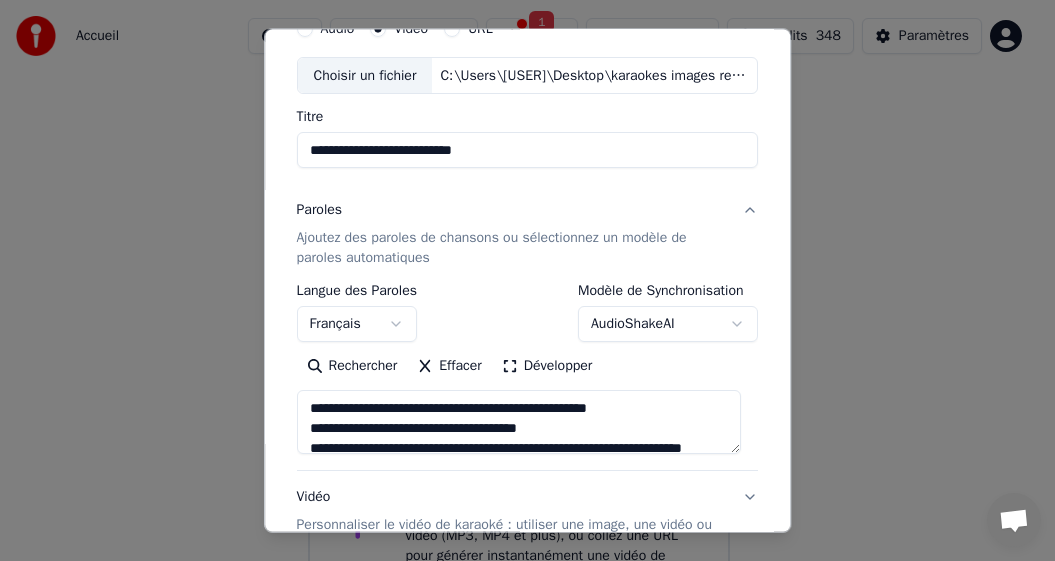 scroll, scrollTop: 200, scrollLeft: 0, axis: vertical 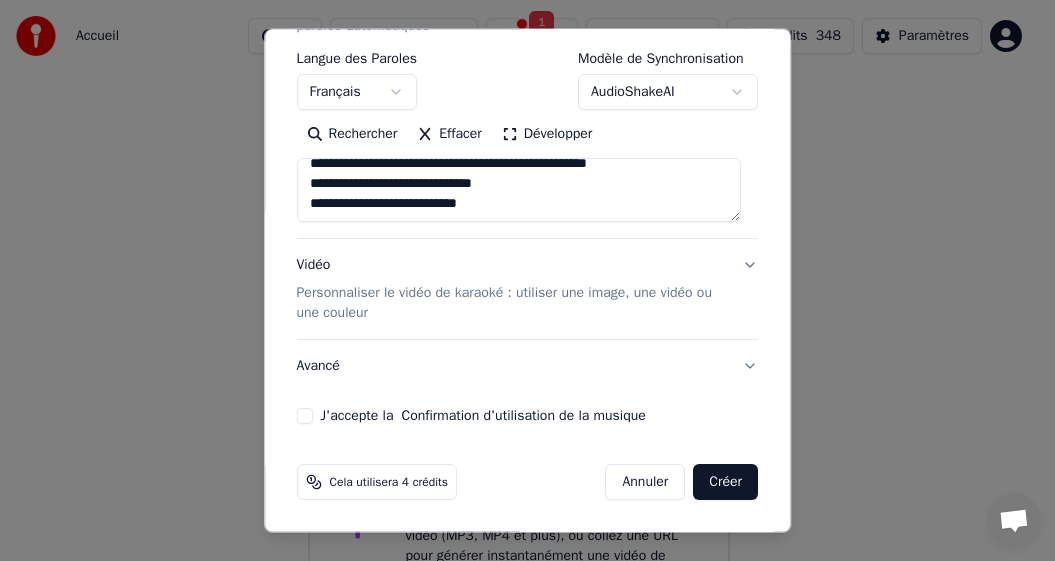 click on "J'accepte la   Confirmation d'utilisation de la musique" at bounding box center [305, 416] 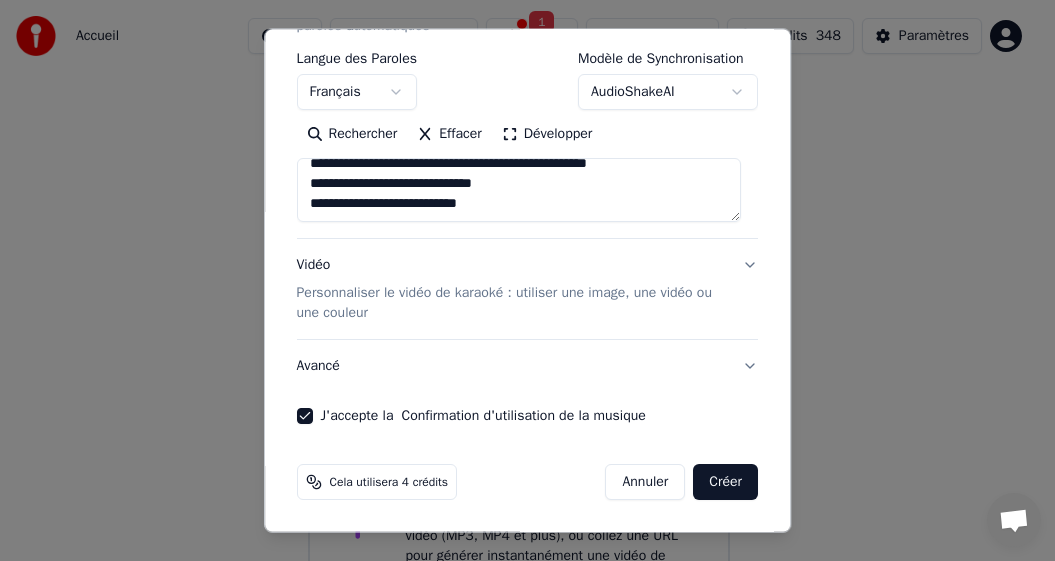 click on "Créer" at bounding box center (726, 482) 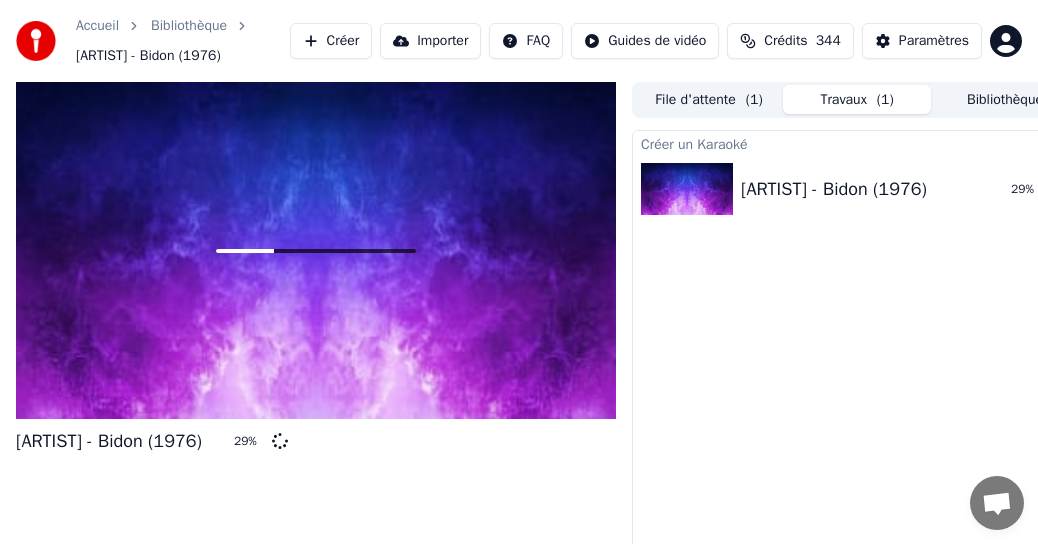 click on "Crédits" at bounding box center [785, 41] 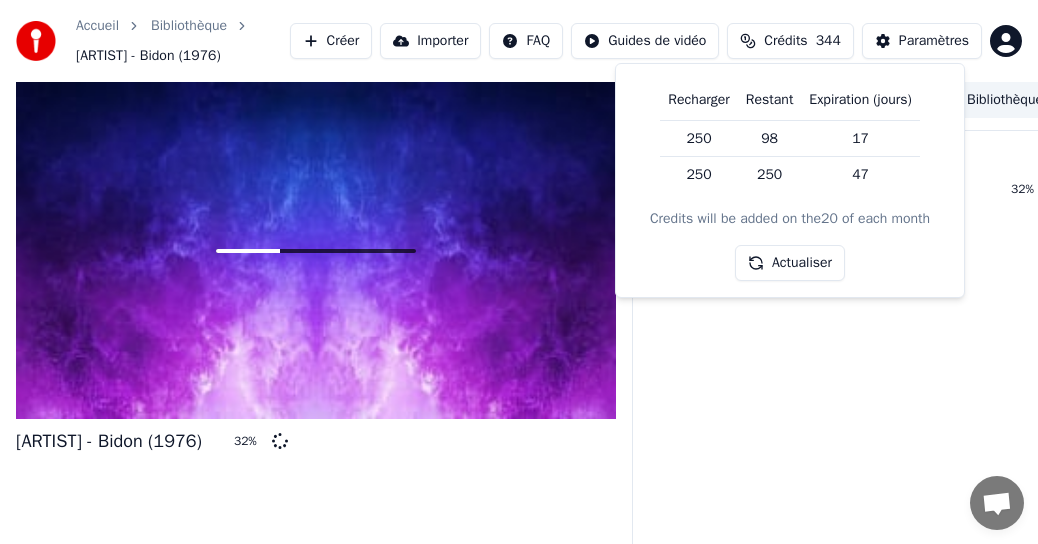 click on "Créer un Karaoké Alain Souchon - Bidon (1976) 32 %" at bounding box center [857, 361] 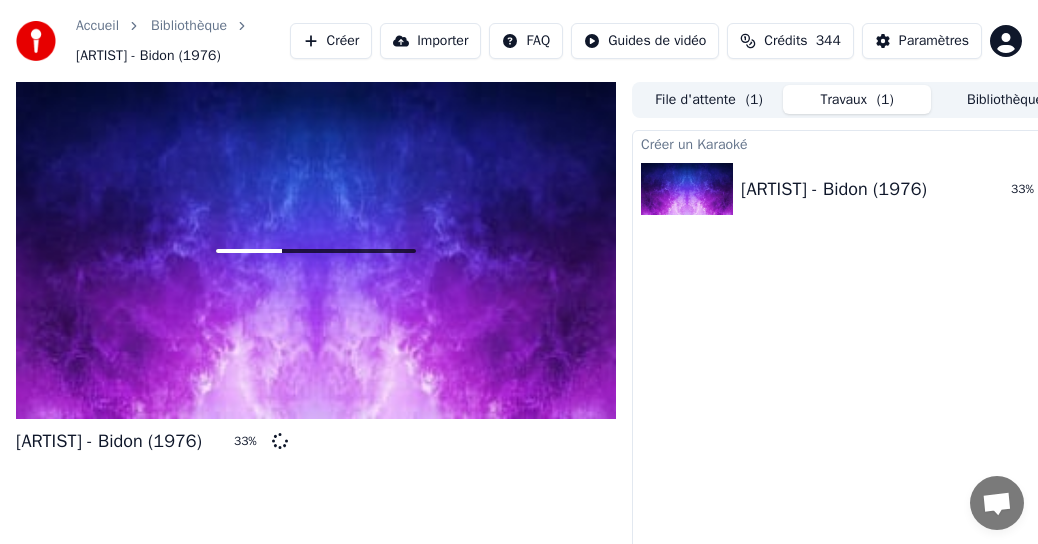 click on "Crédits" at bounding box center (785, 41) 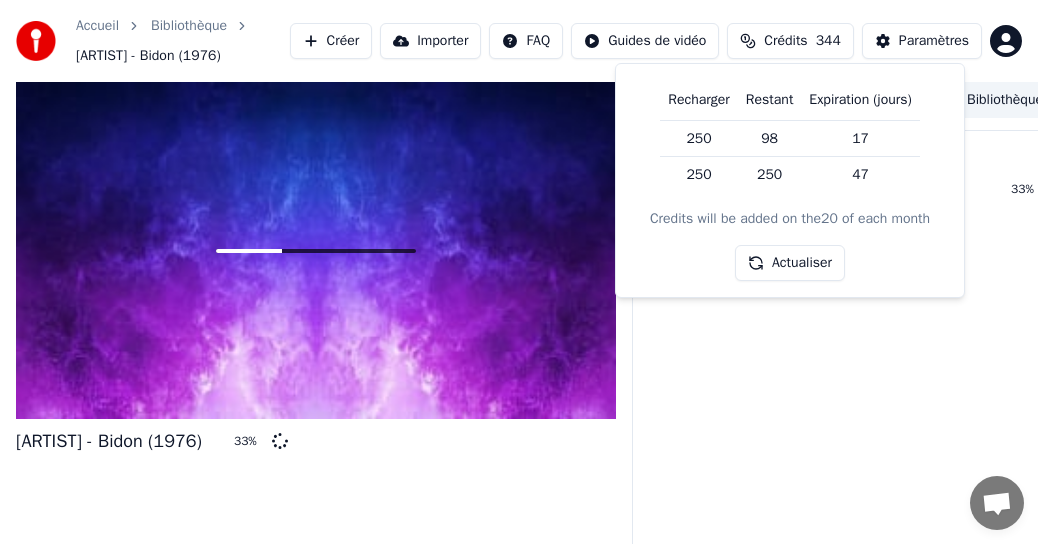 click on "Actualiser" at bounding box center (790, 263) 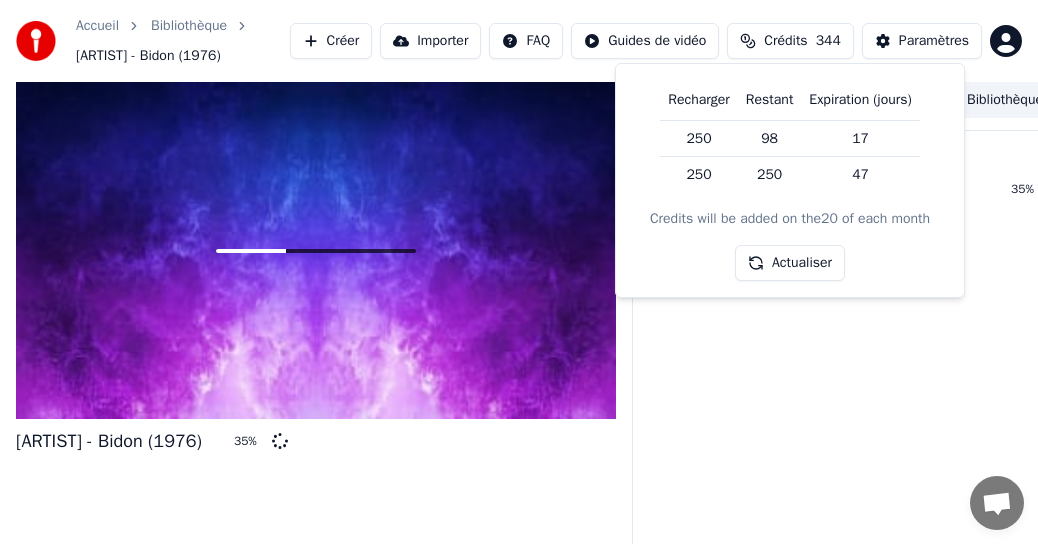 click on "Crédits" at bounding box center (785, 41) 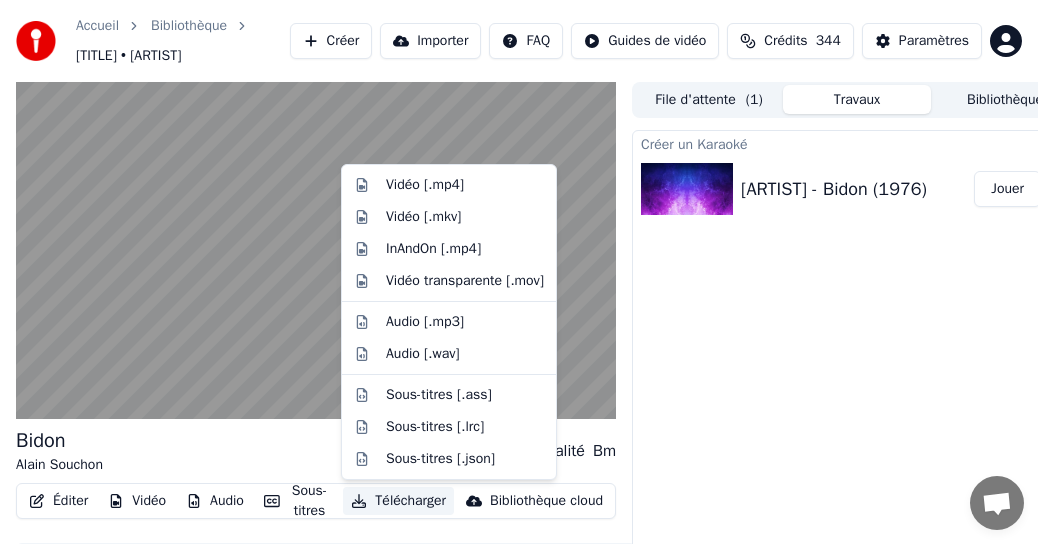 click on "Télécharger" at bounding box center (398, 501) 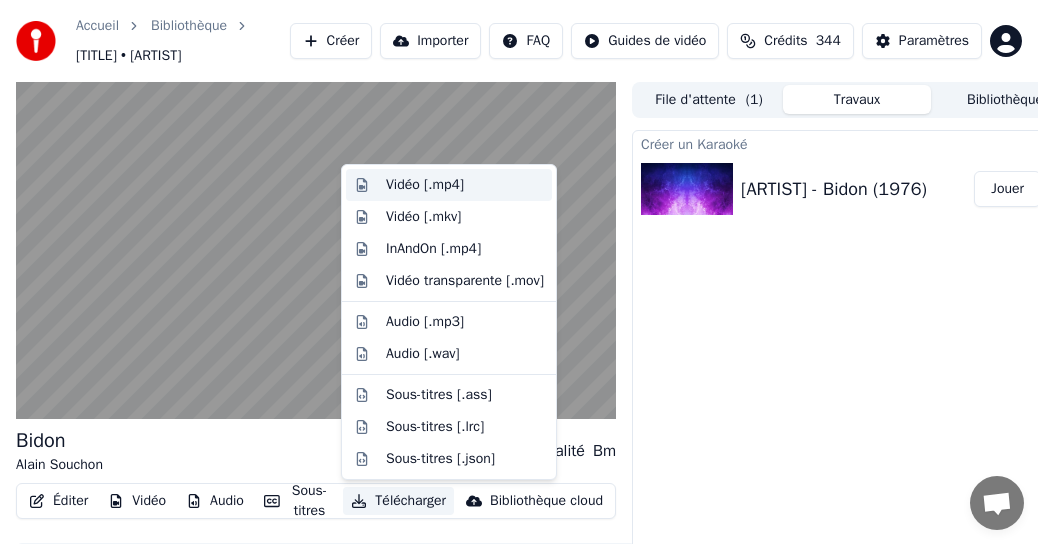 click on "Vidéo [.mp4]" at bounding box center (425, 185) 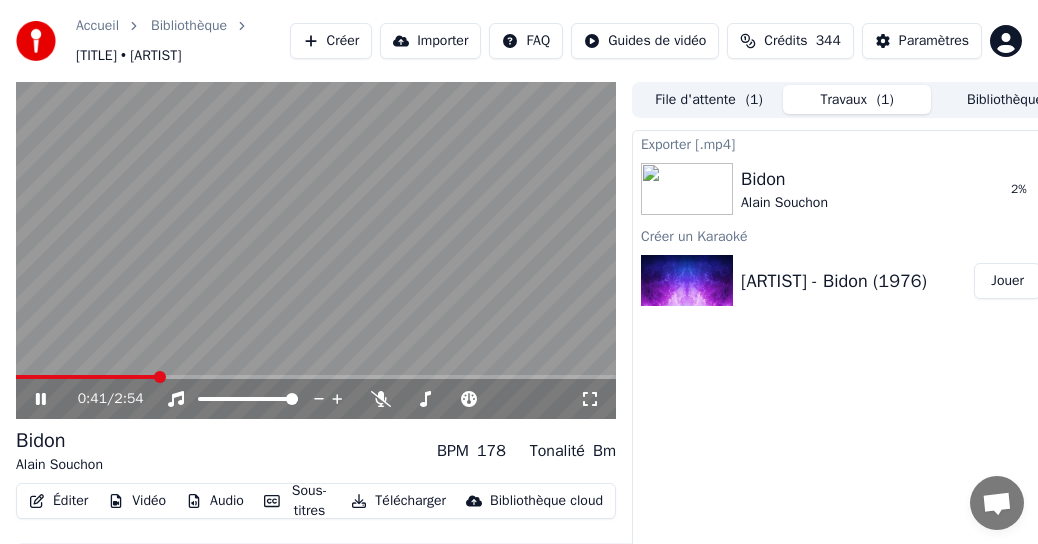 click 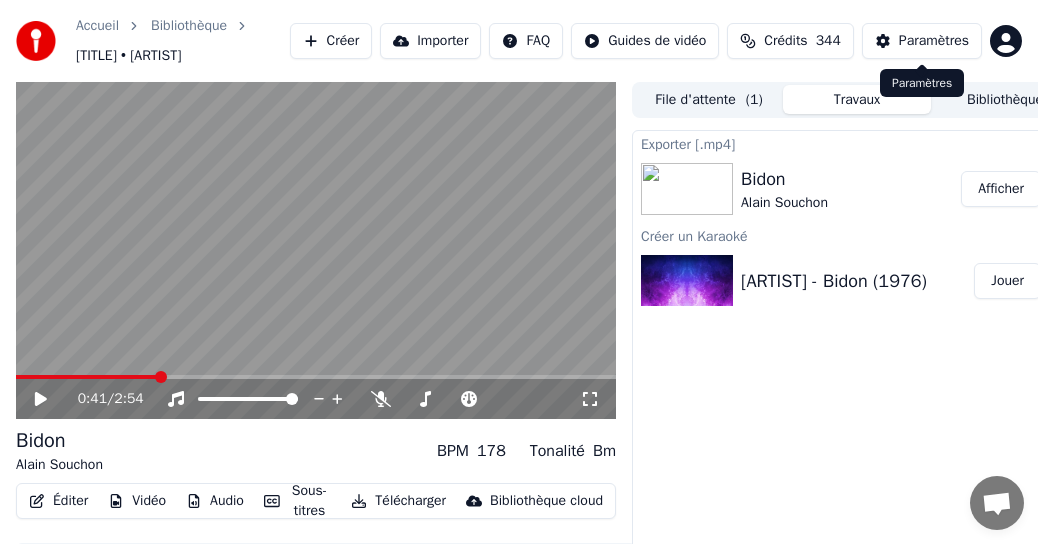 click on "Paramètres" at bounding box center (934, 41) 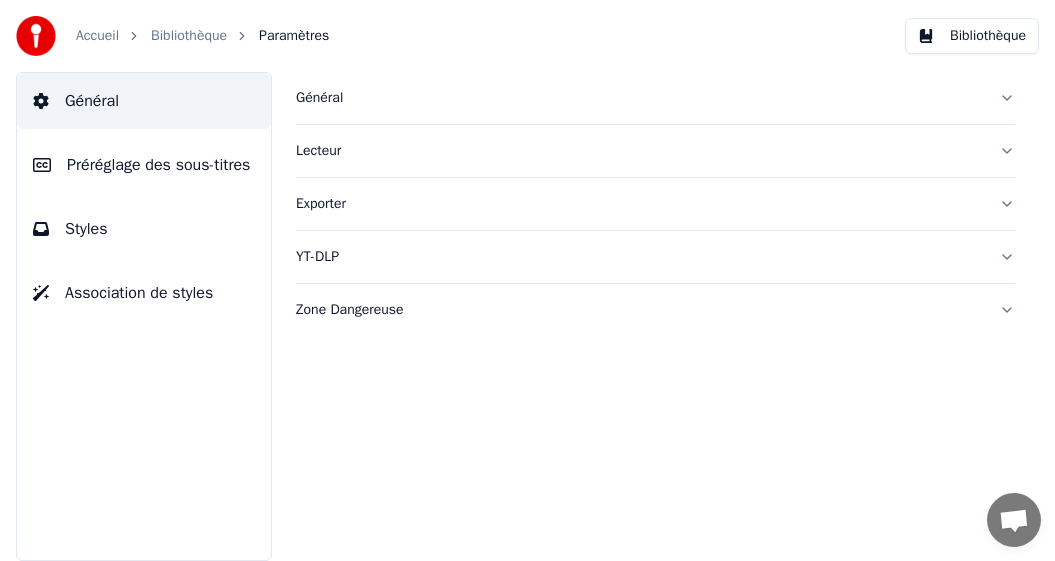 click on "Accueil Bibliothèque Paramètres" at bounding box center [172, 36] 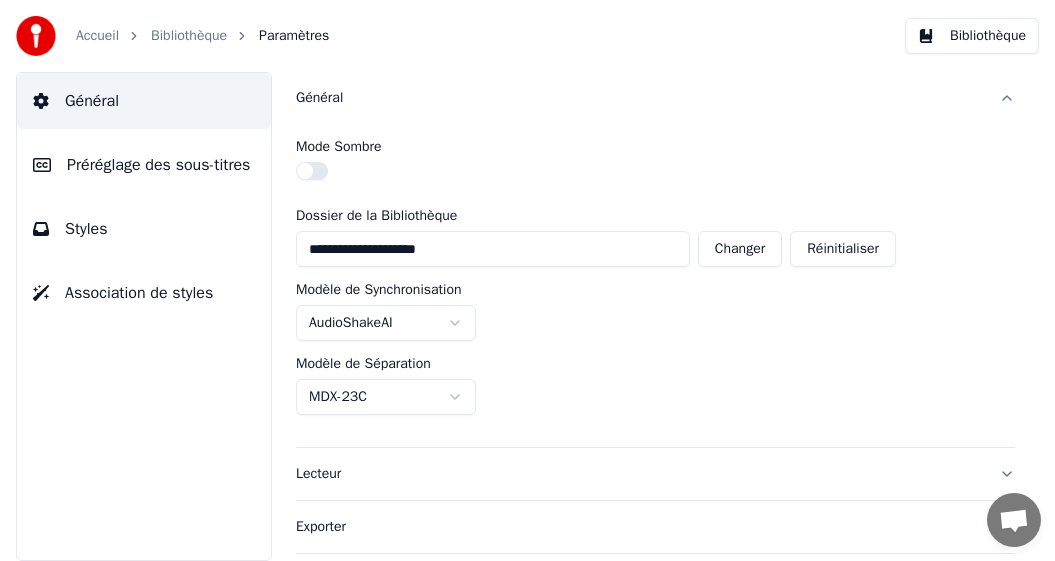scroll, scrollTop: 97, scrollLeft: 0, axis: vertical 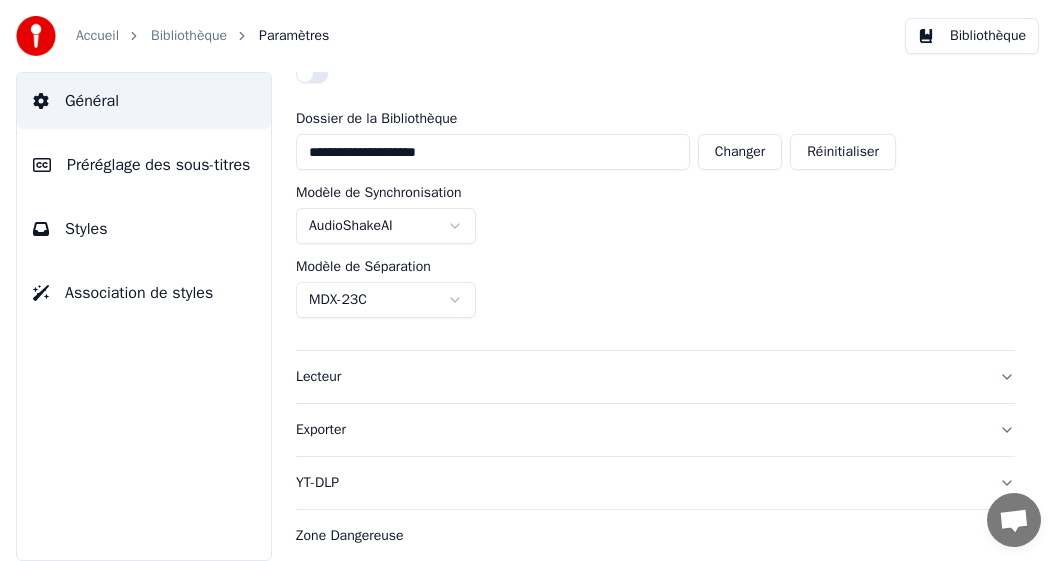 click on "Exporter" at bounding box center [639, 430] 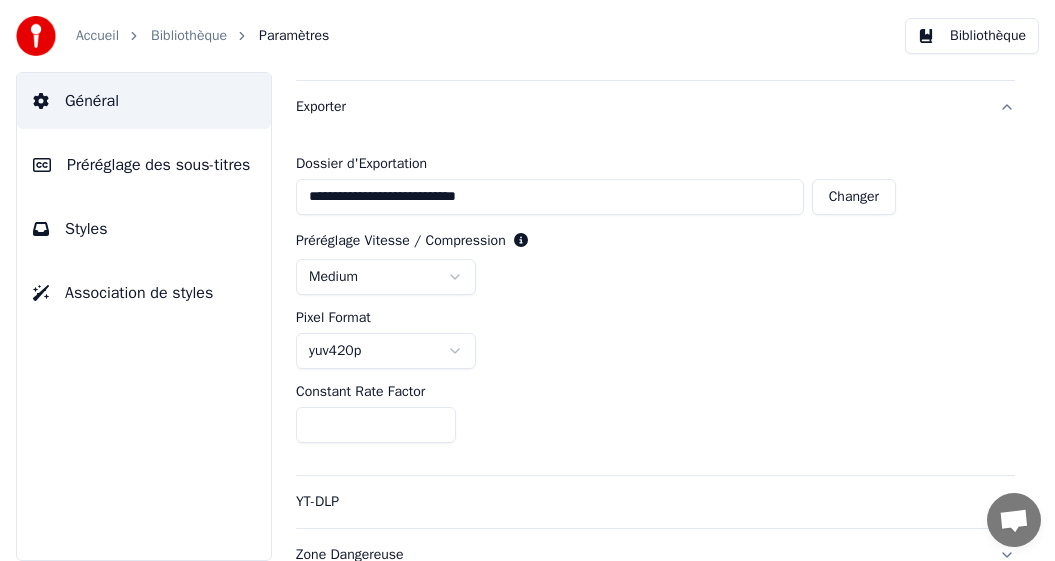 click on "Changer" at bounding box center (854, 197) 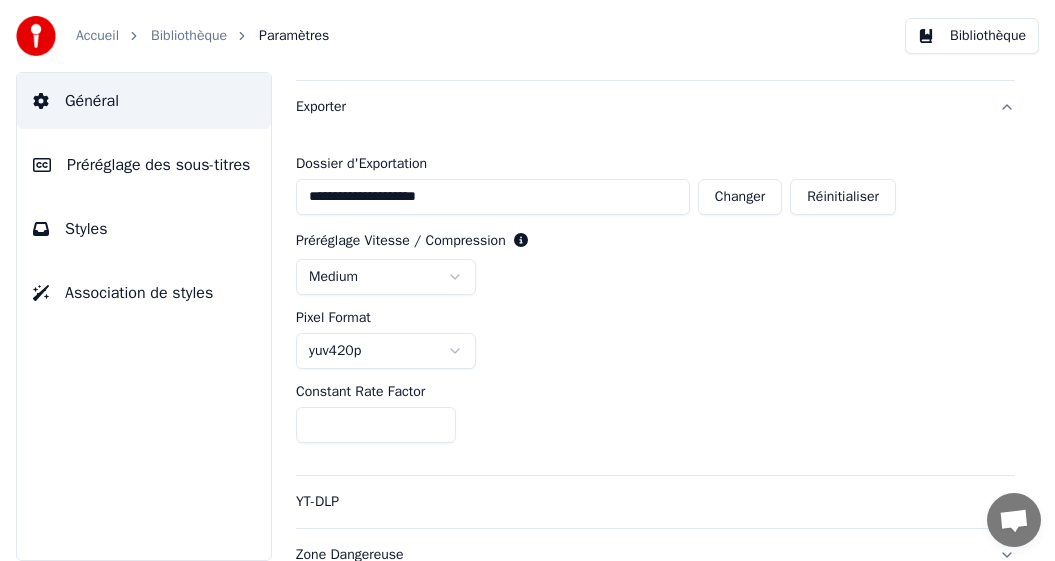 click on "Réinitialiser" at bounding box center (843, 197) 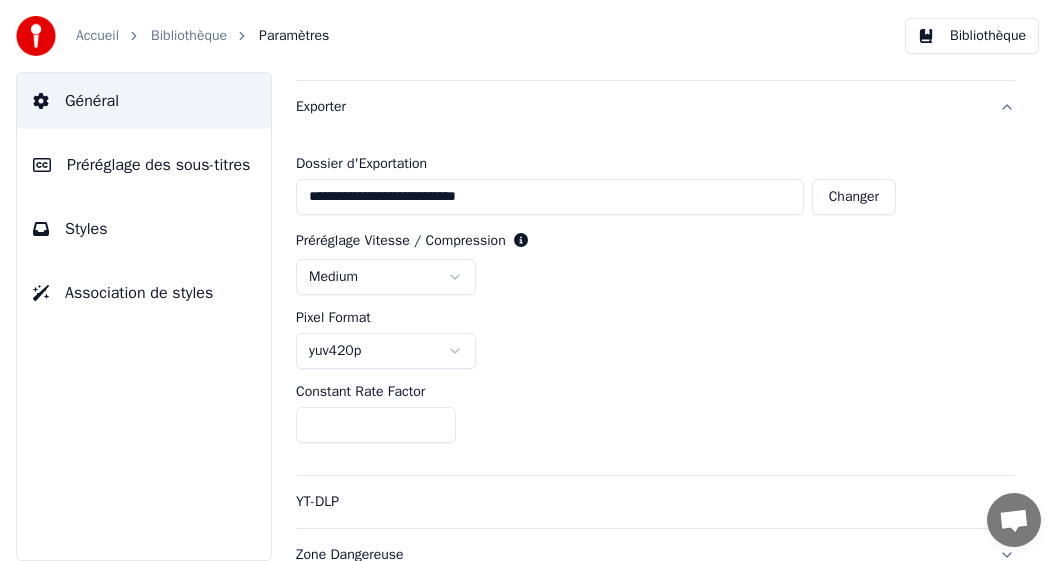 drag, startPoint x: 529, startPoint y: 190, endPoint x: 292, endPoint y: 196, distance: 237.07594 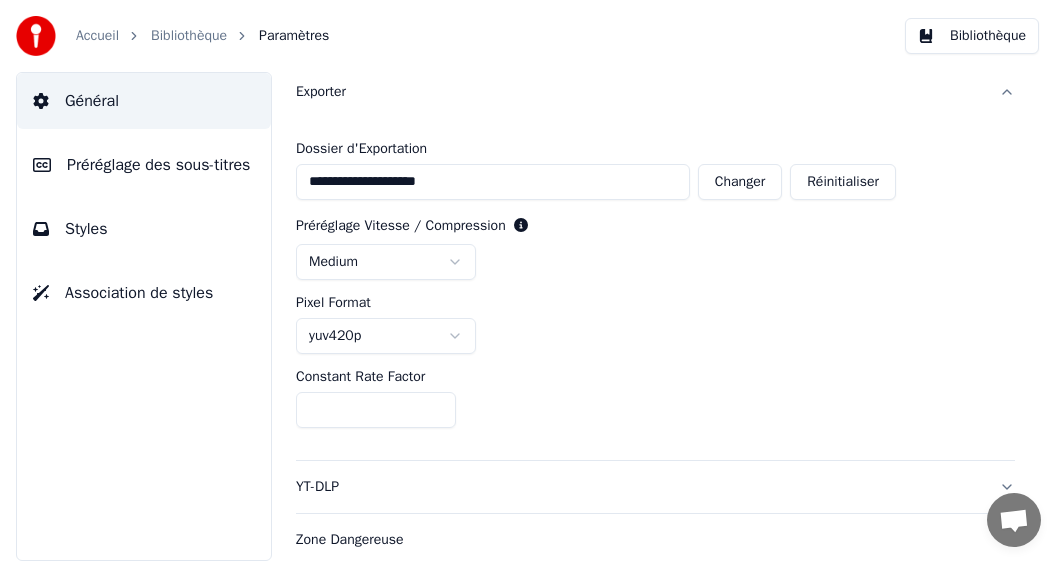 scroll, scrollTop: 117, scrollLeft: 0, axis: vertical 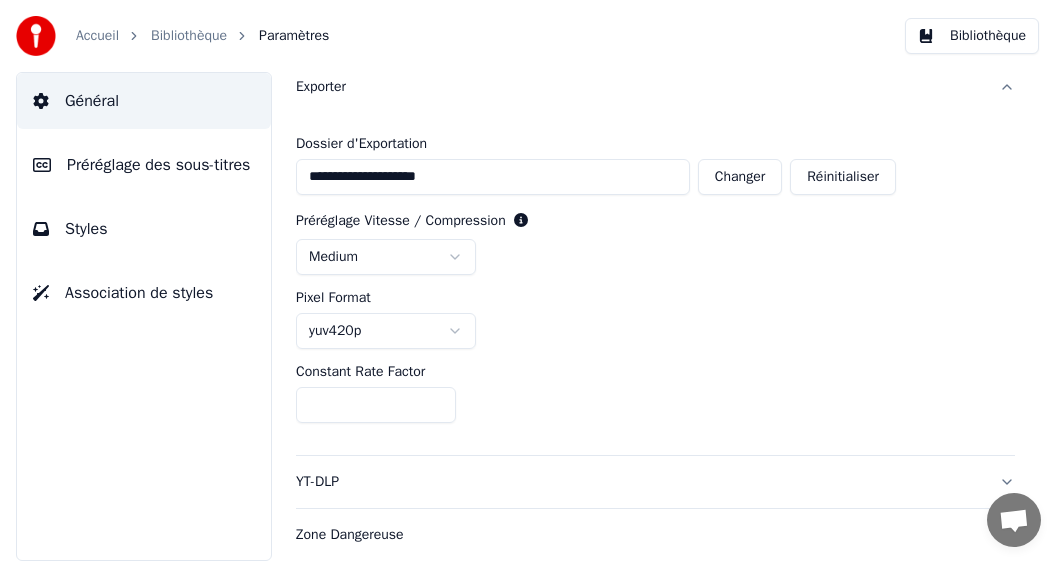 click on "**********" at bounding box center [527, 280] 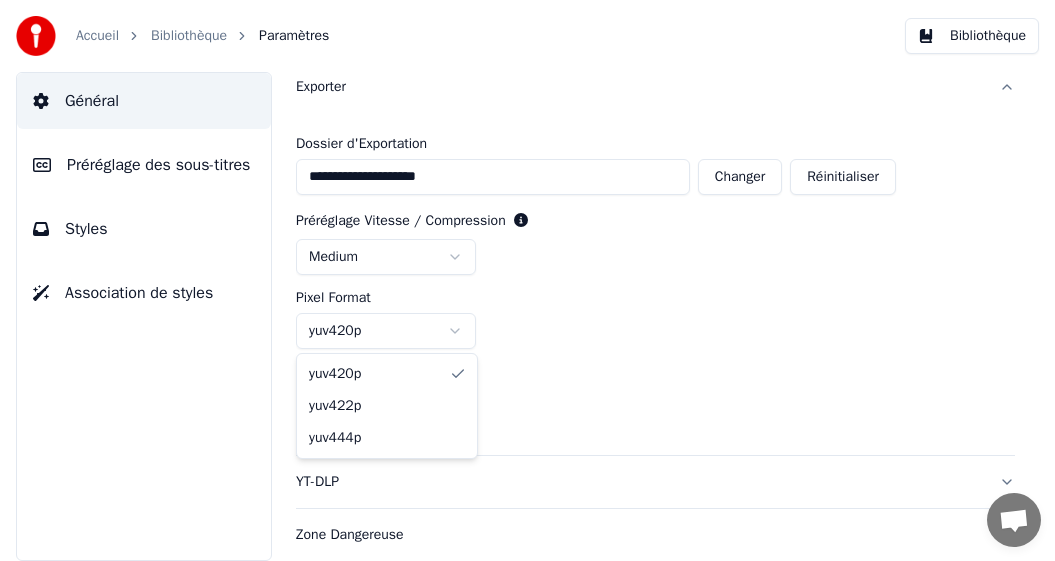 click on "**********" at bounding box center [527, 280] 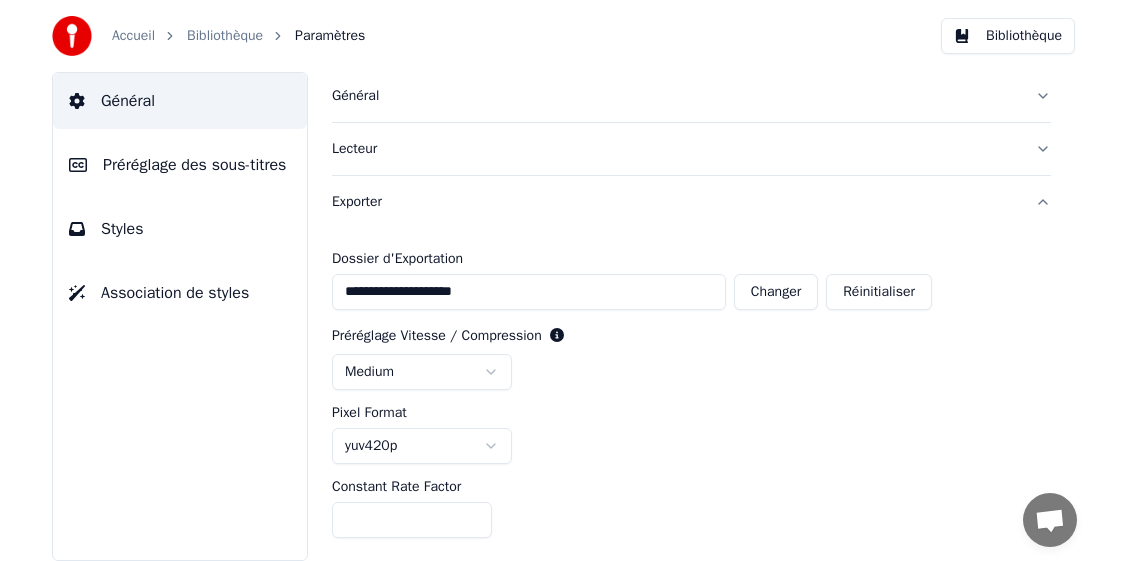 scroll, scrollTop: 0, scrollLeft: 0, axis: both 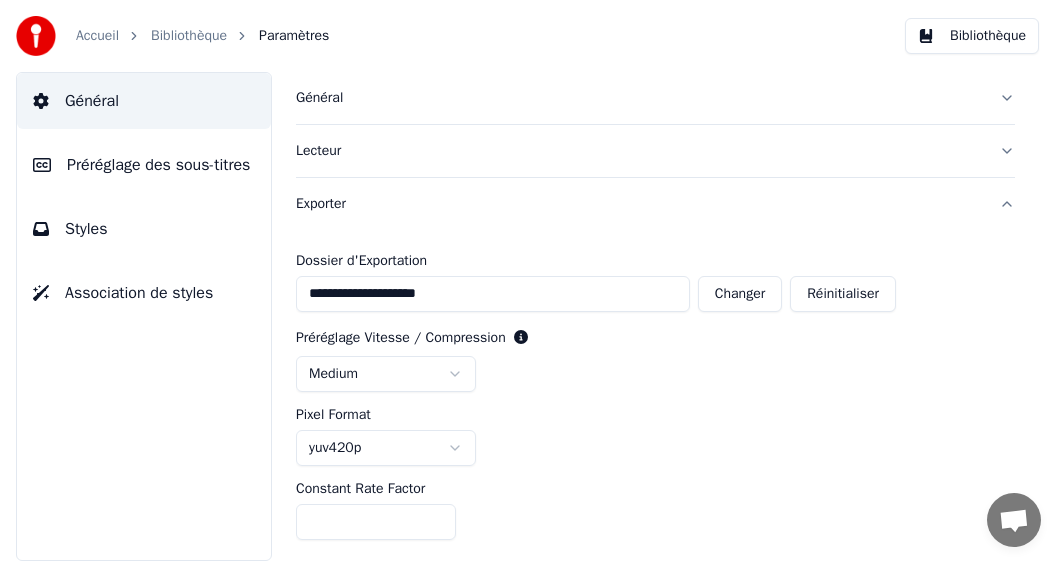 click on "Général" at bounding box center [144, 101] 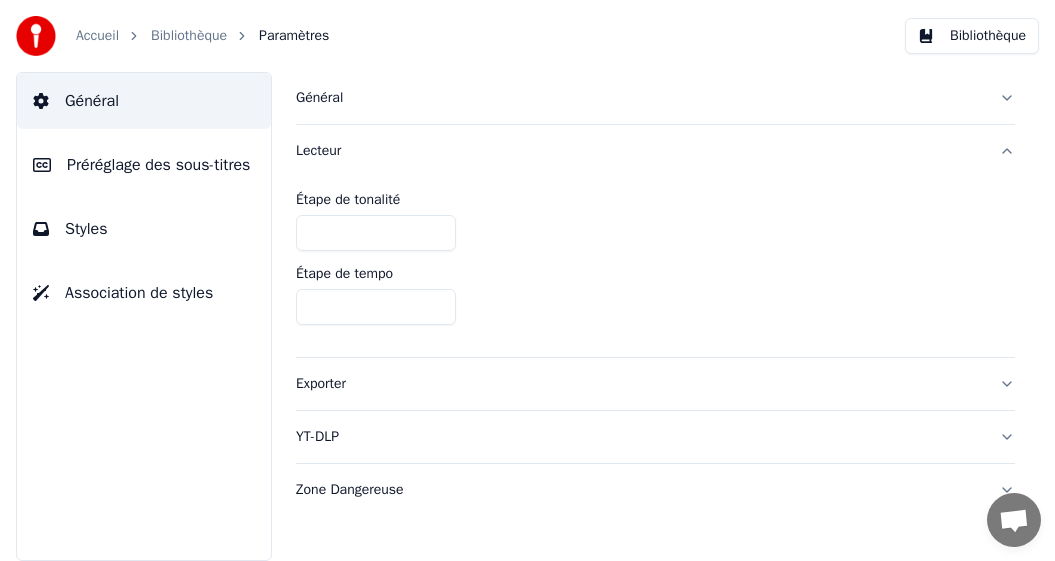 click on "Général" at bounding box center [655, 98] 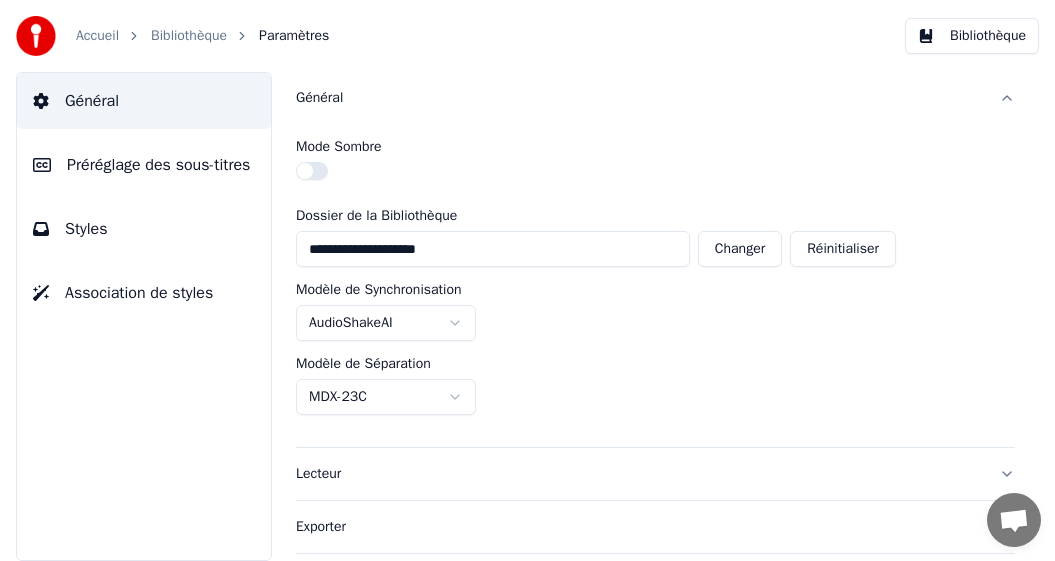 click on "Accueil" at bounding box center (97, 36) 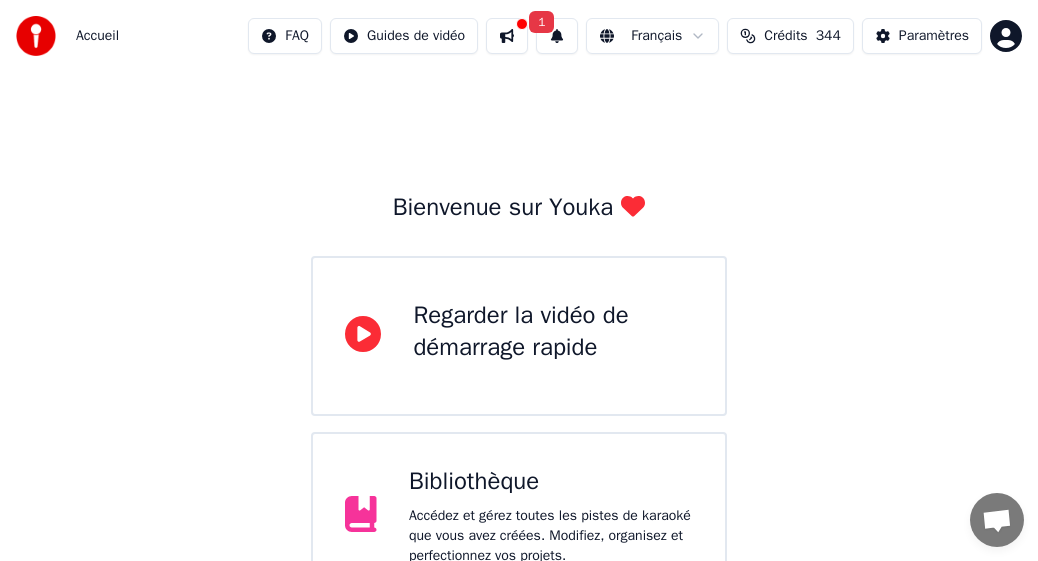 click on "Bibliothèque" at bounding box center (551, 482) 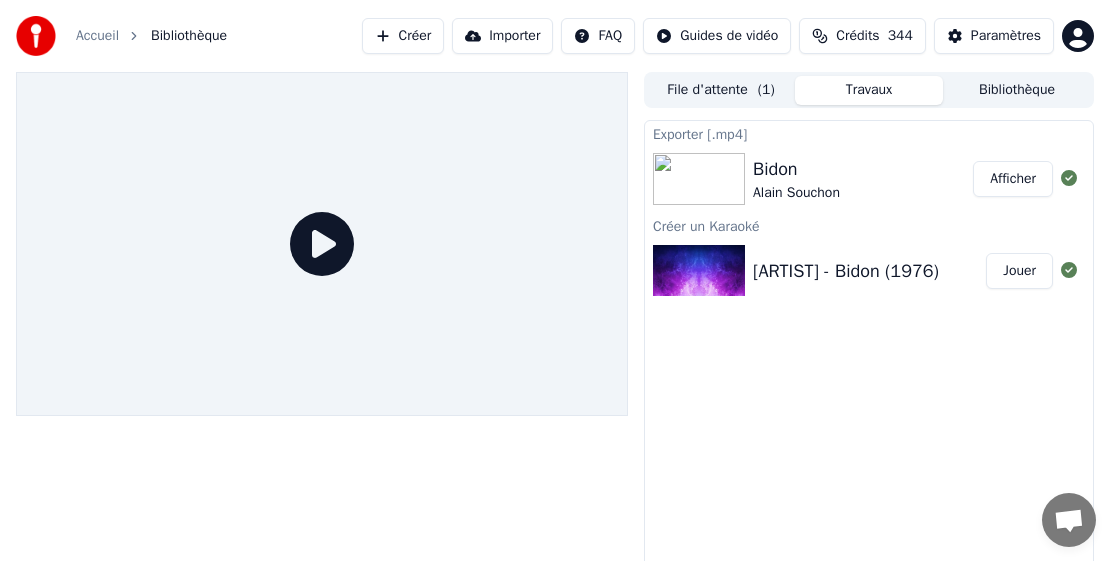 click on "Bibliothèque" at bounding box center [1017, 90] 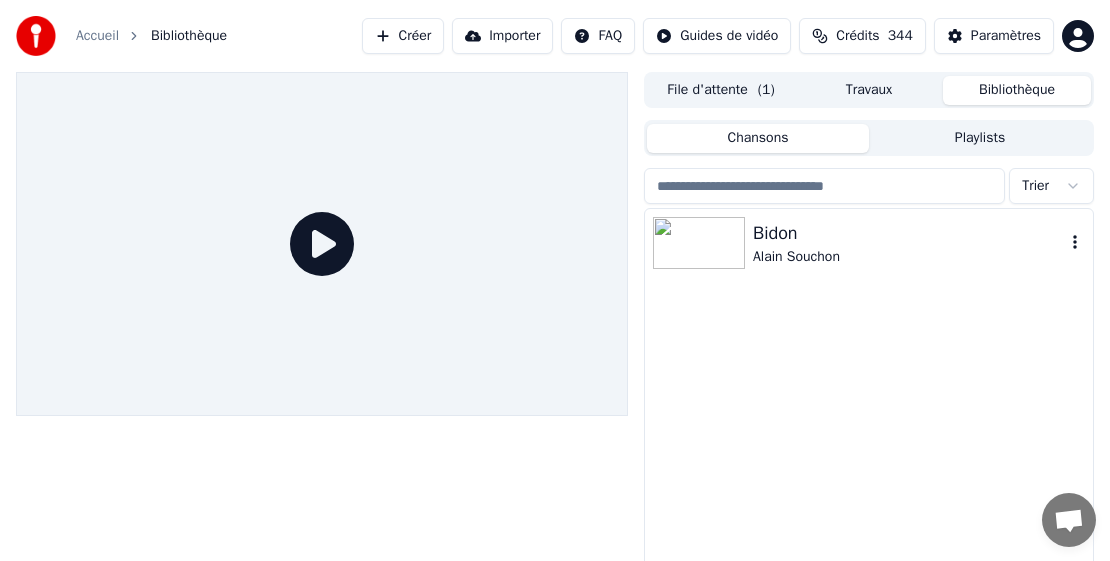 click 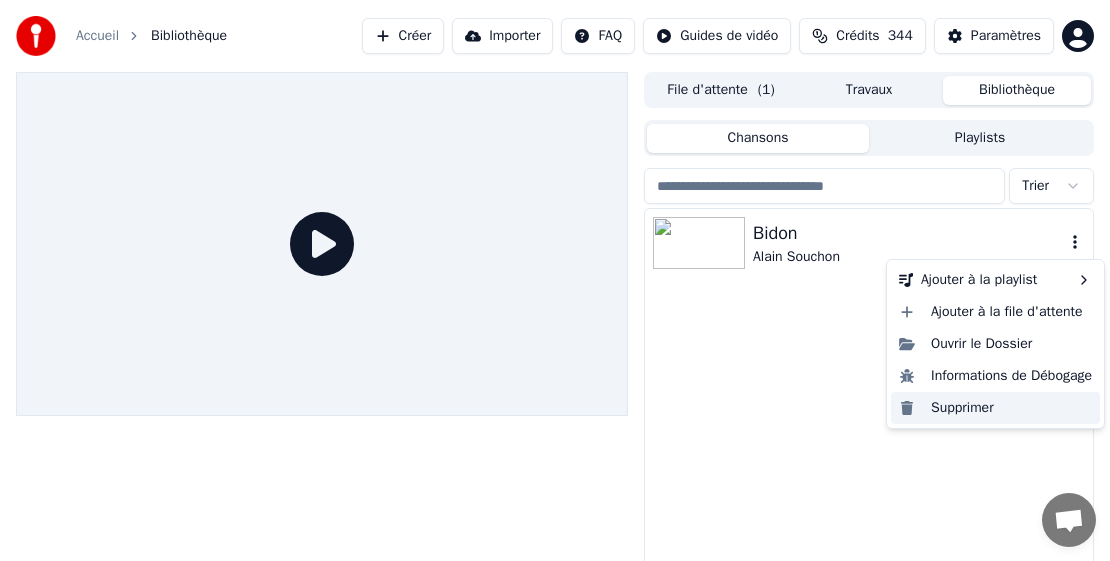 click on "Supprimer" at bounding box center (995, 408) 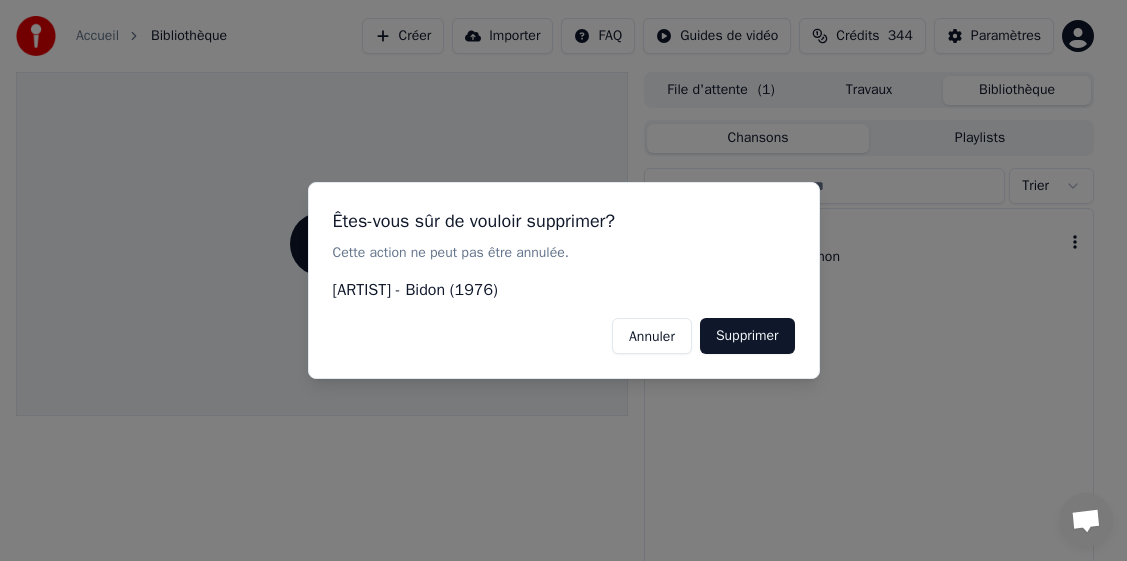 click on "Supprimer" at bounding box center [747, 336] 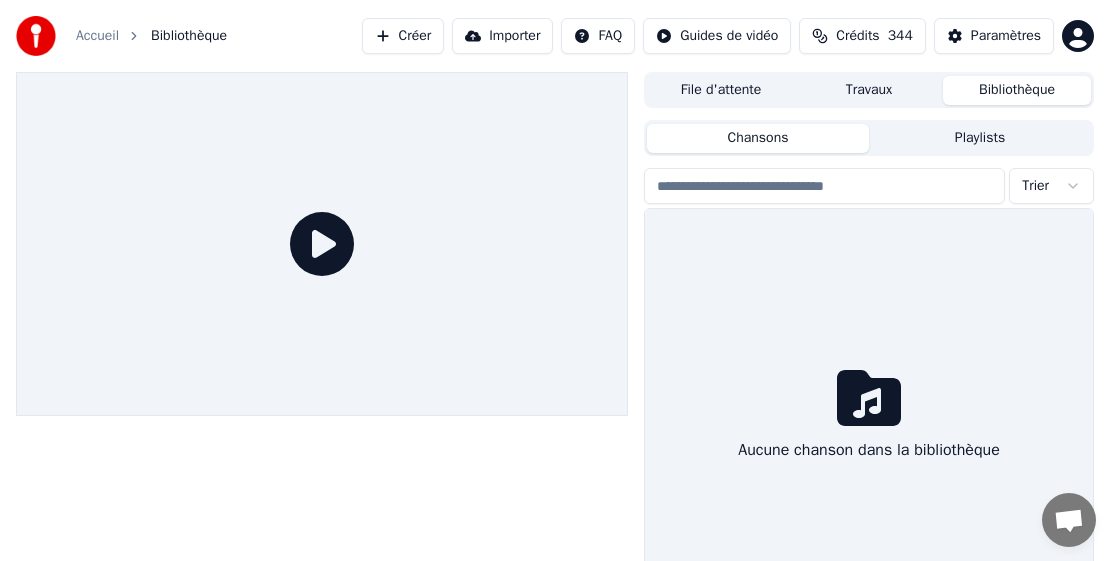 click on "Créer" at bounding box center [403, 36] 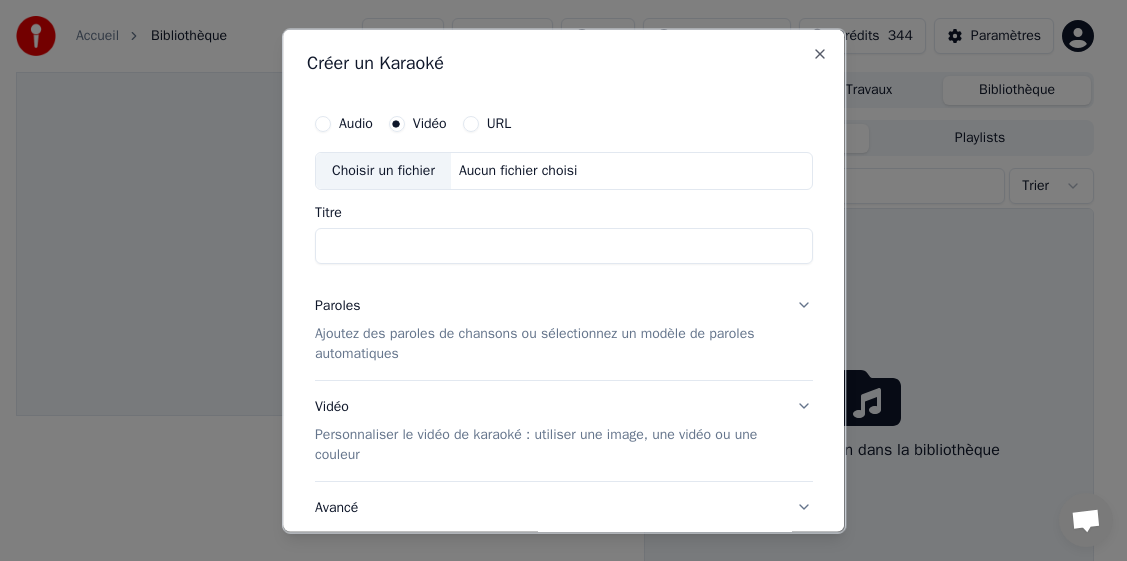 click on "Choisir un fichier" at bounding box center (383, 170) 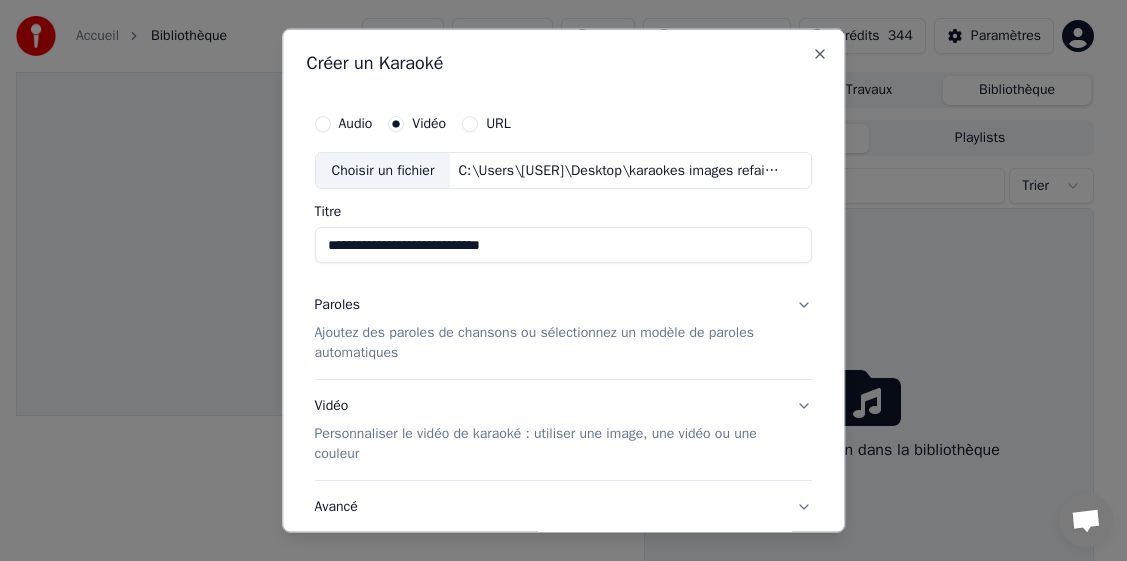 click on "**********" at bounding box center [564, 245] 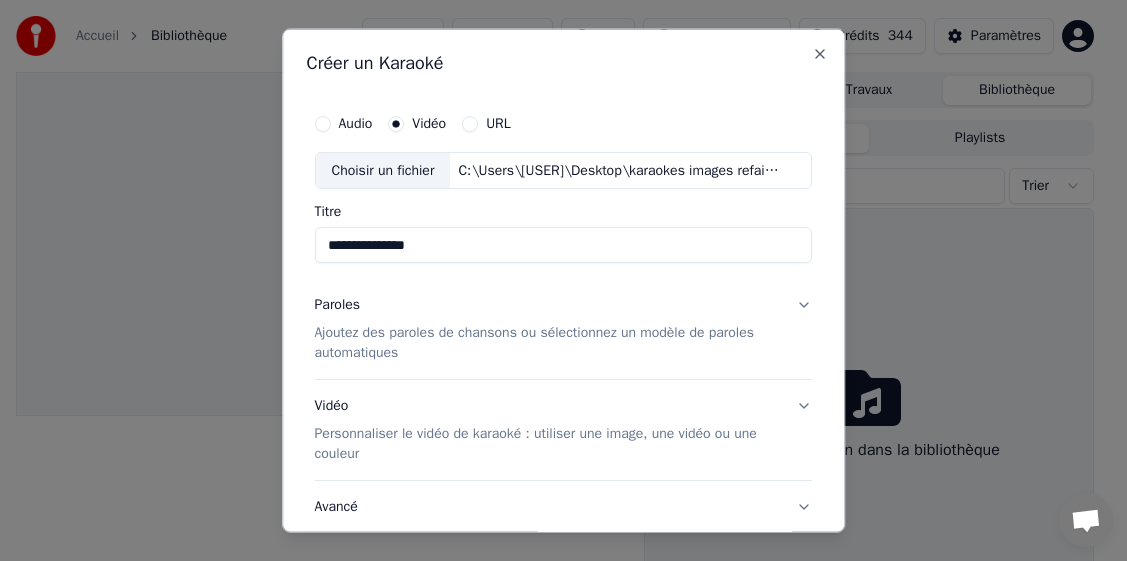 type on "**********" 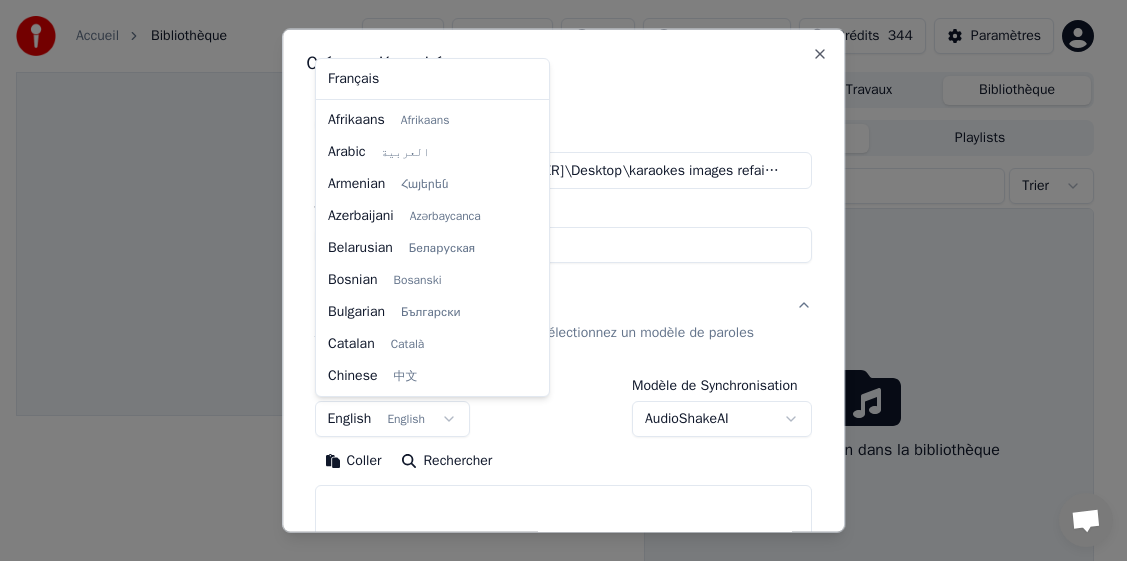 click on "**********" at bounding box center (555, 280) 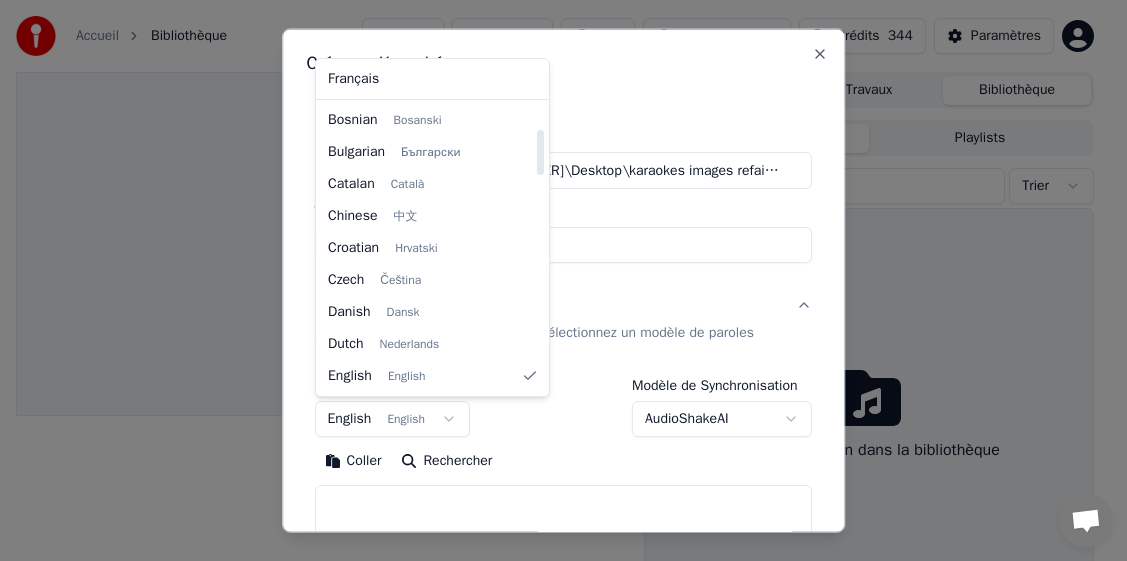 select on "**" 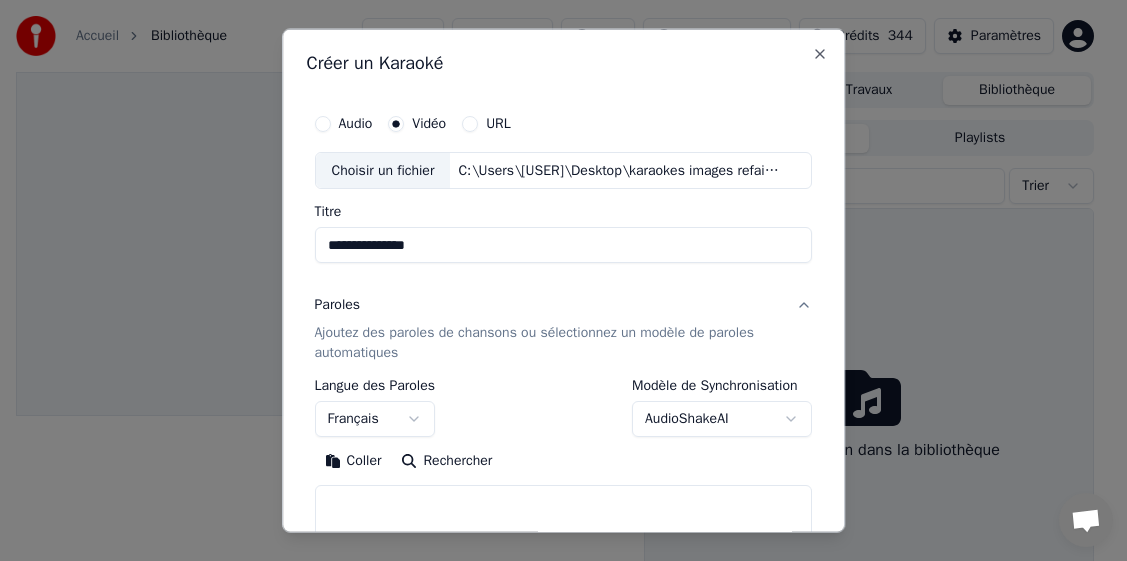 click on "Coller" at bounding box center (353, 461) 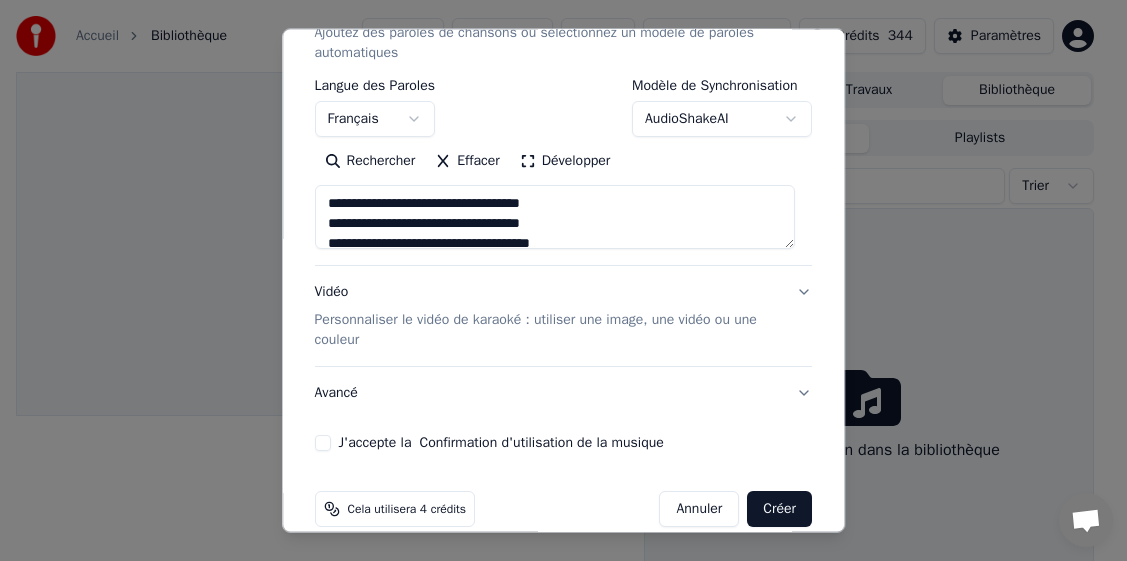 scroll, scrollTop: 327, scrollLeft: 0, axis: vertical 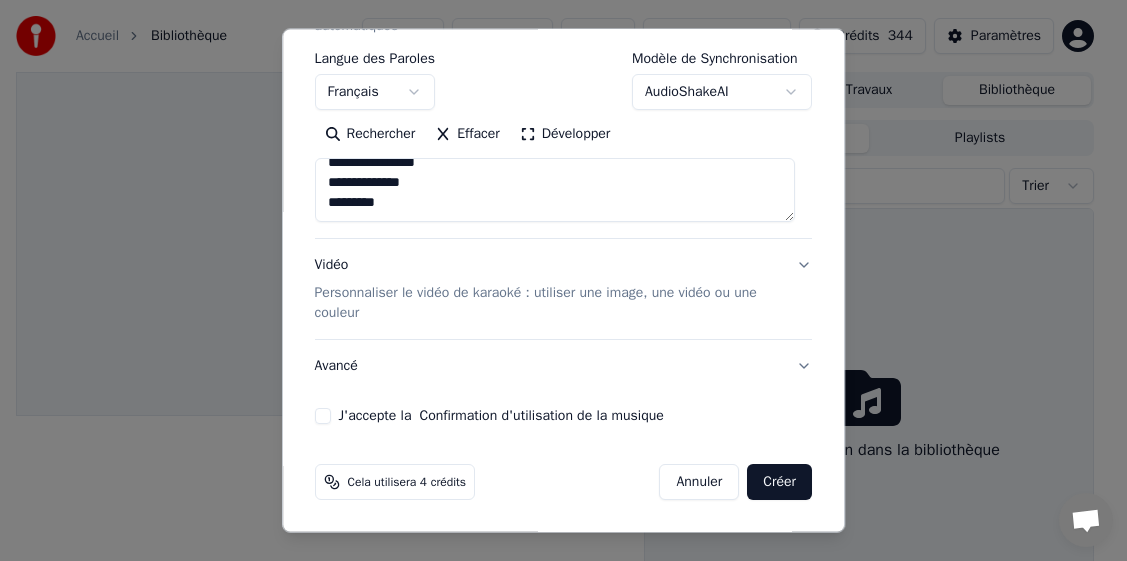 click on "J'accepte la   Confirmation d'utilisation de la musique" at bounding box center [323, 416] 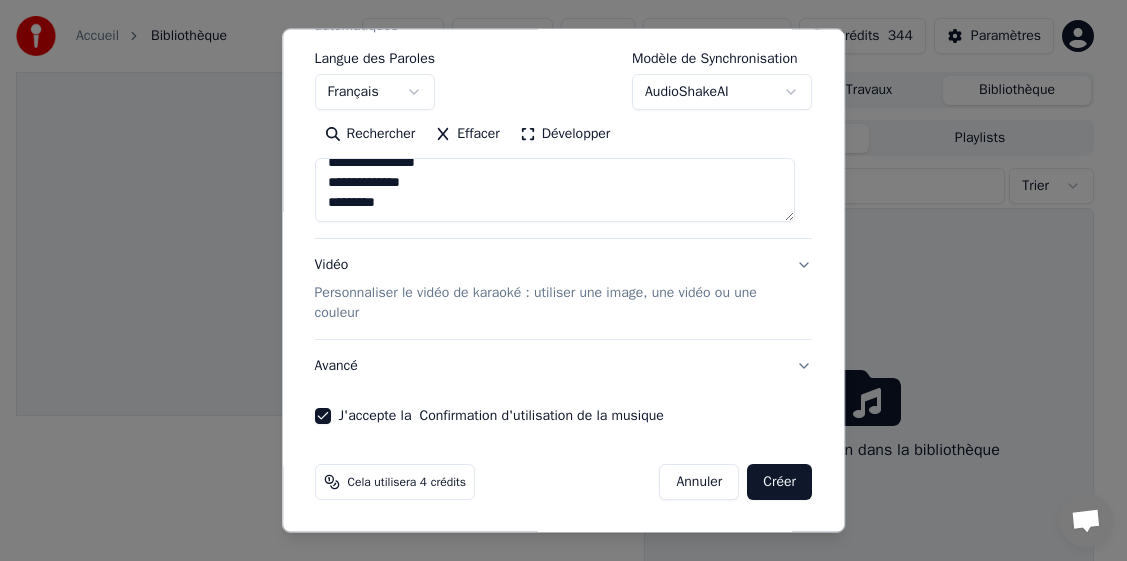 click on "Créer" at bounding box center (780, 482) 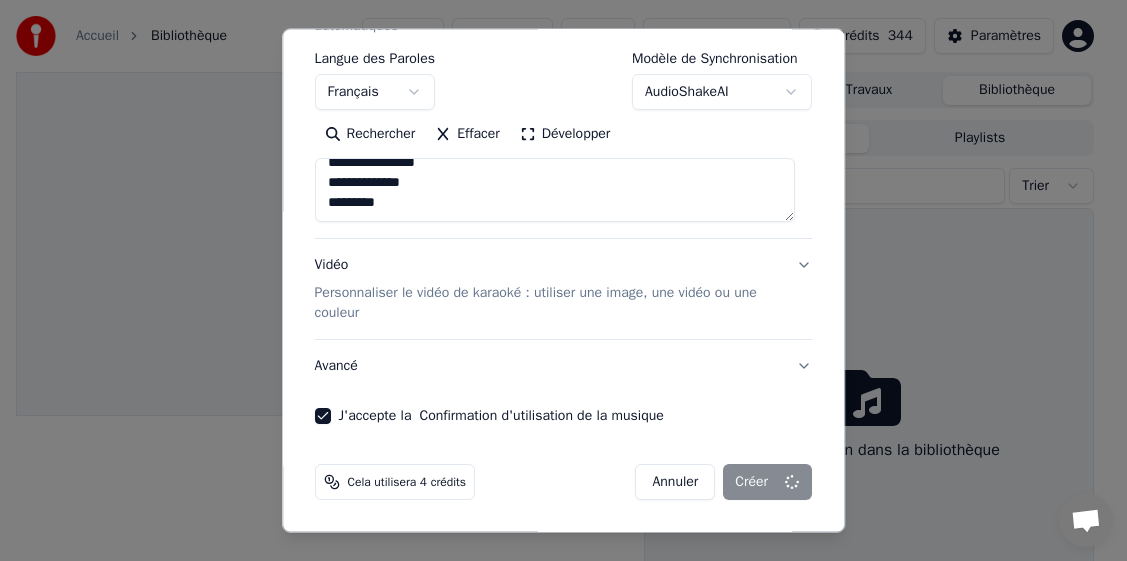 type on "**********" 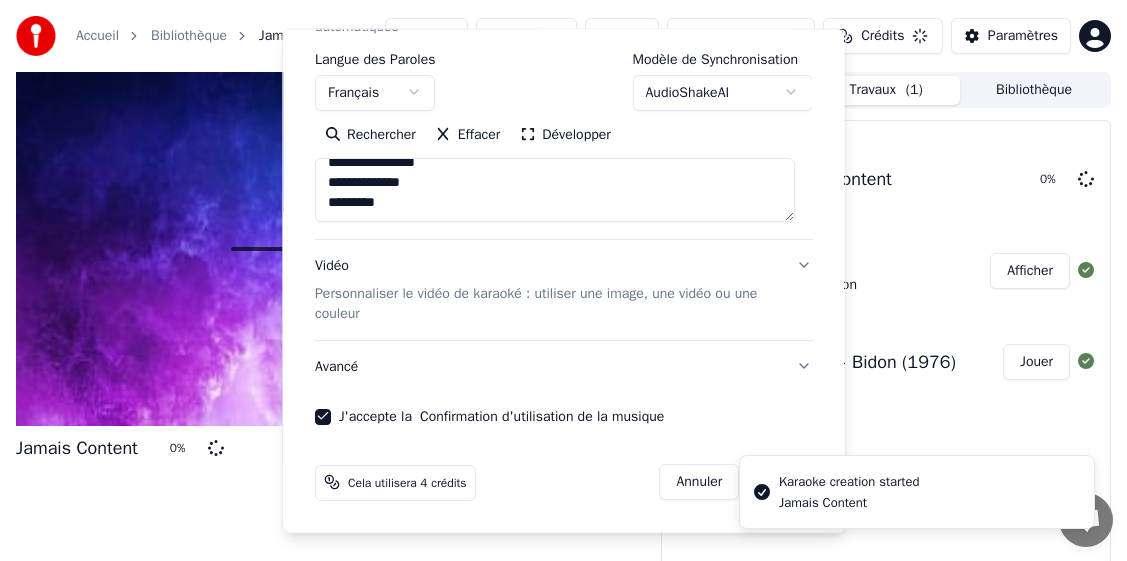 type 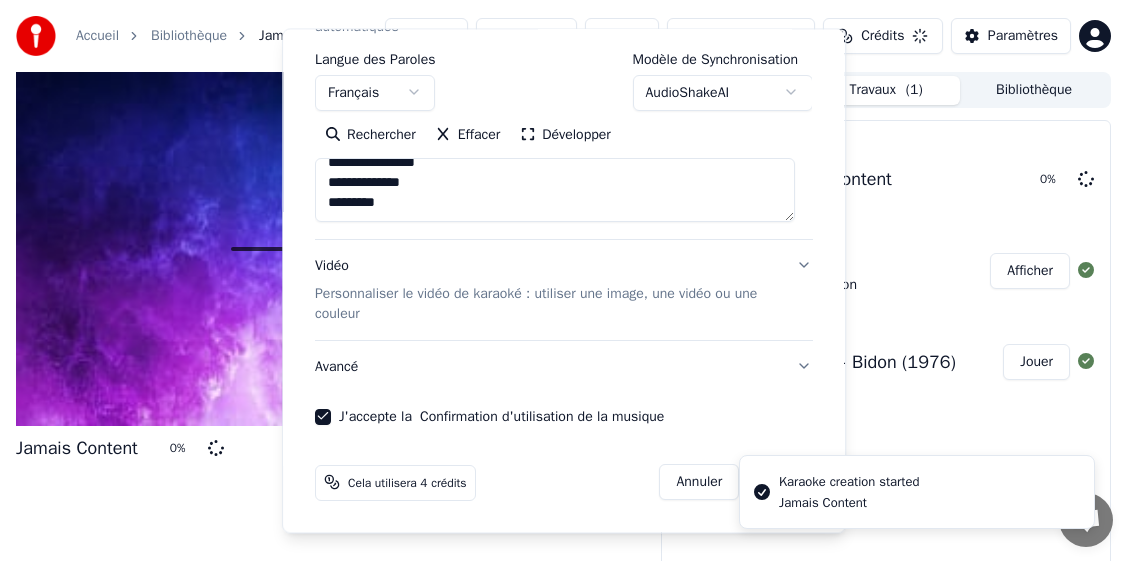 type 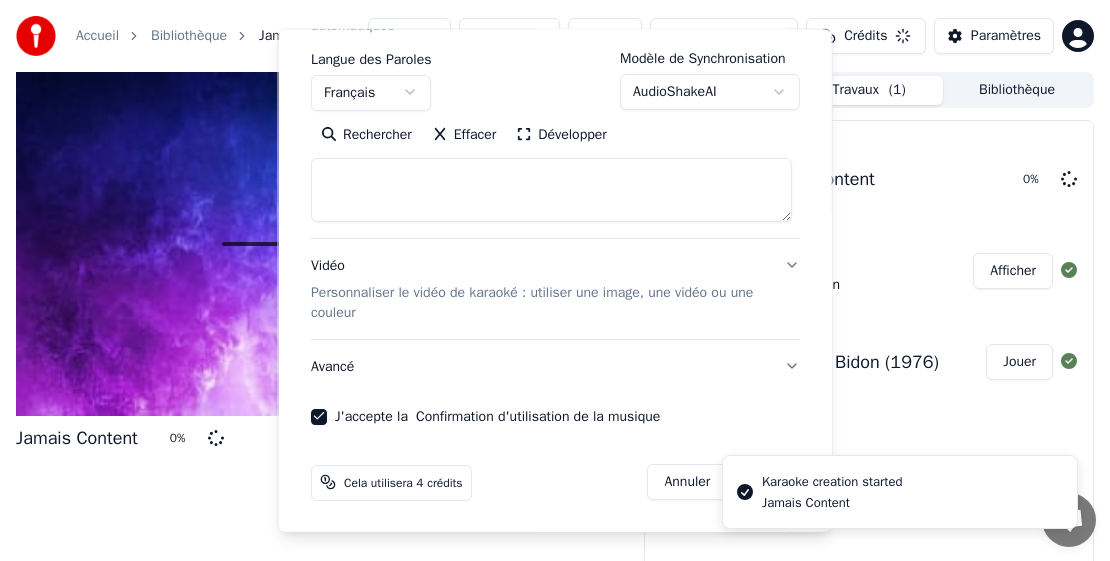 select 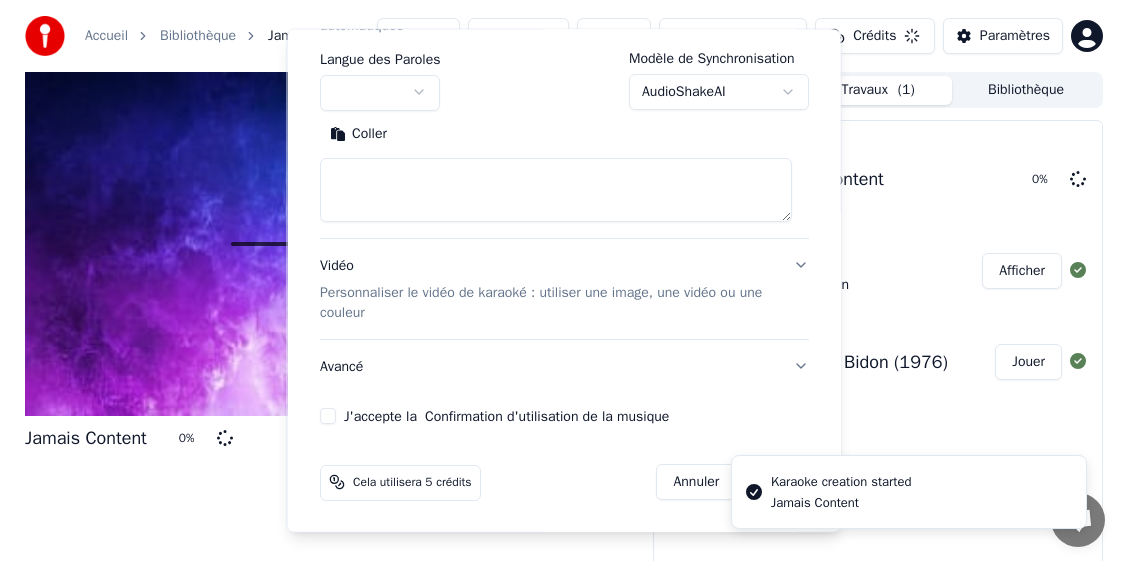 scroll, scrollTop: 0, scrollLeft: 0, axis: both 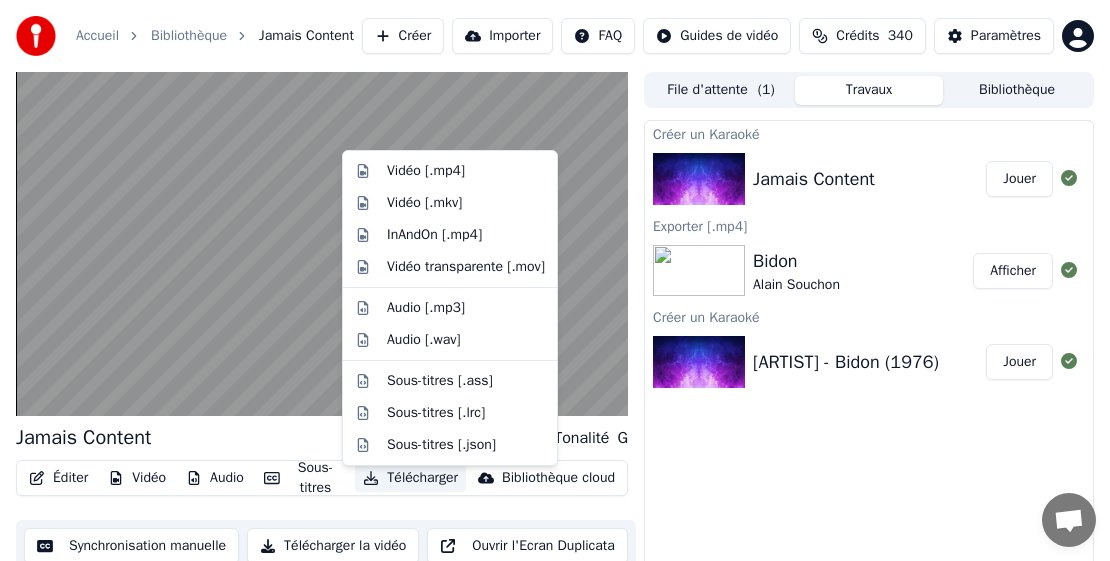 click on "Télécharger" at bounding box center [410, 478] 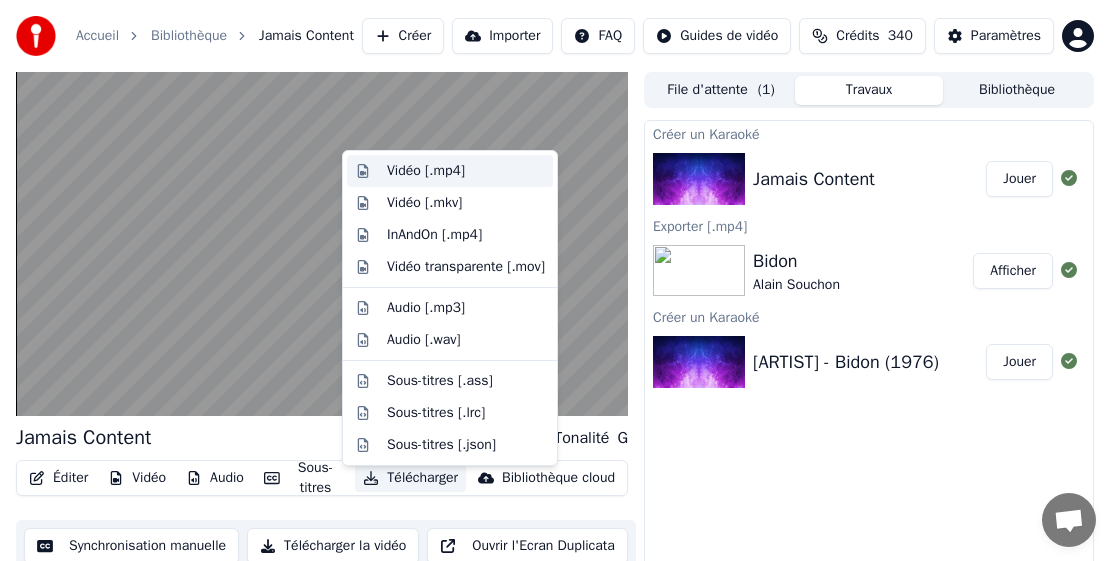 click on "Vidéo [.mp4]" at bounding box center (426, 171) 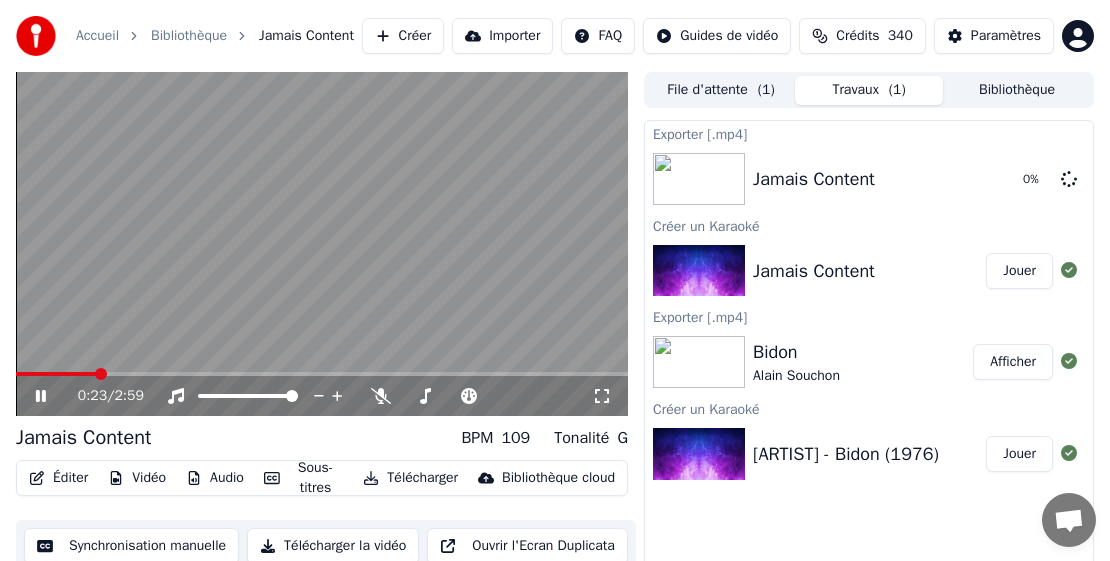 click at bounding box center (322, 244) 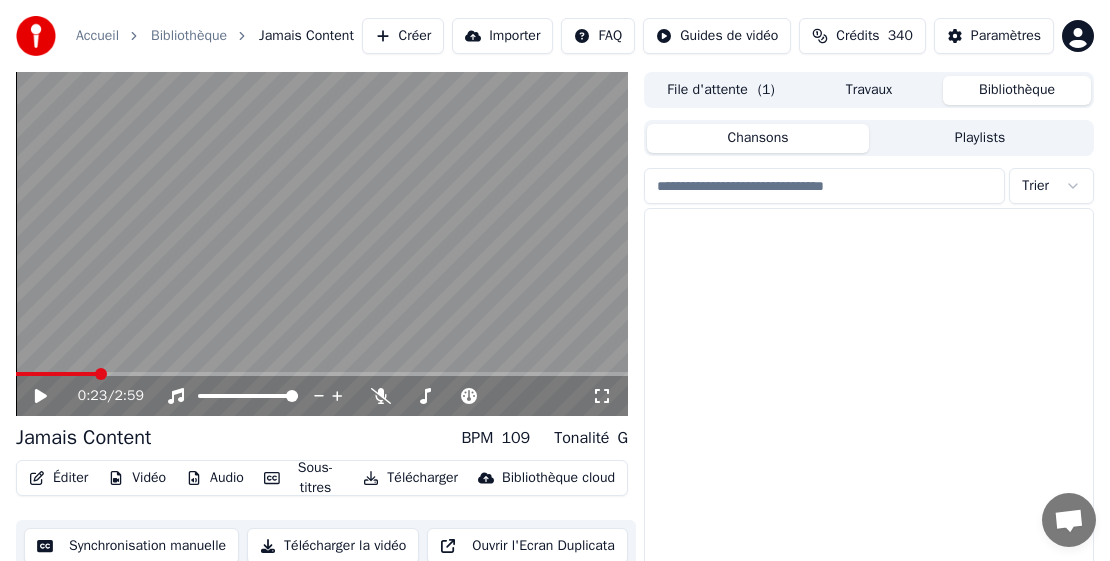 click on "Bibliothèque" at bounding box center (1017, 90) 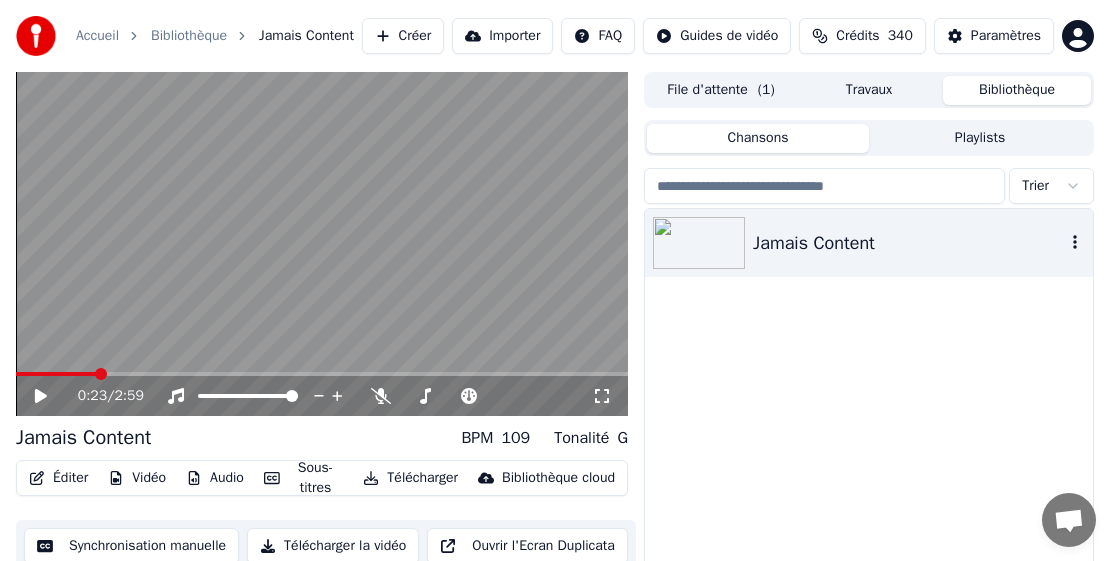 click 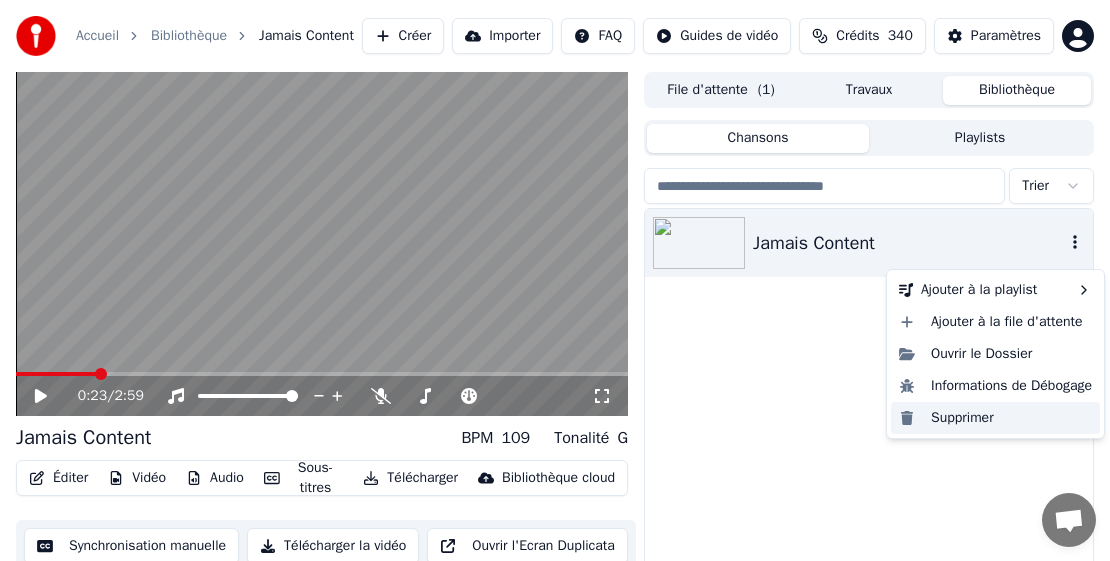 click on "Supprimer" at bounding box center (995, 418) 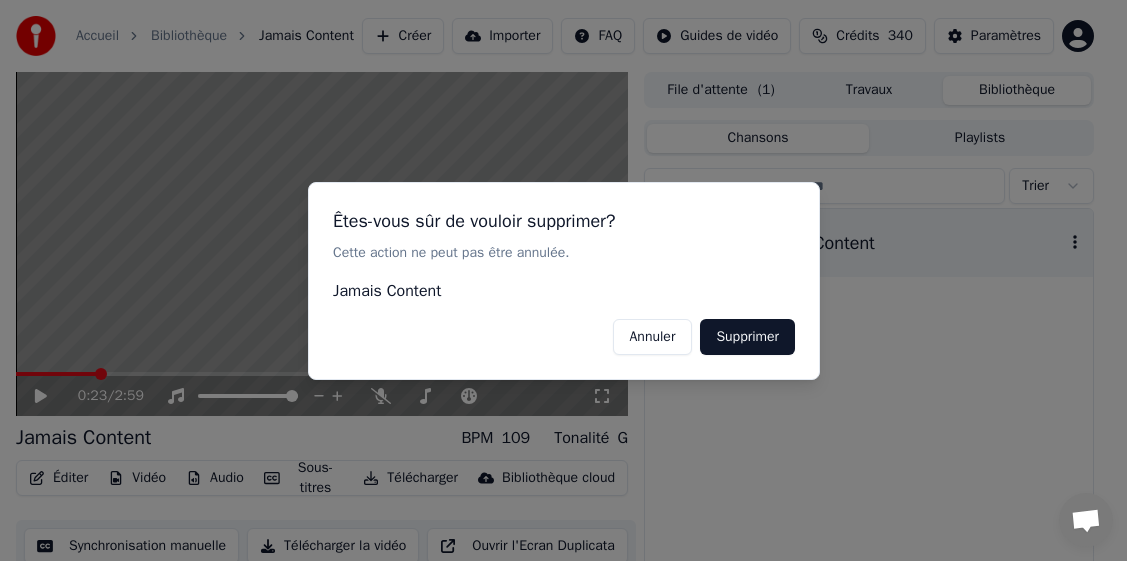 drag, startPoint x: 762, startPoint y: 340, endPoint x: 768, endPoint y: 328, distance: 13.416408 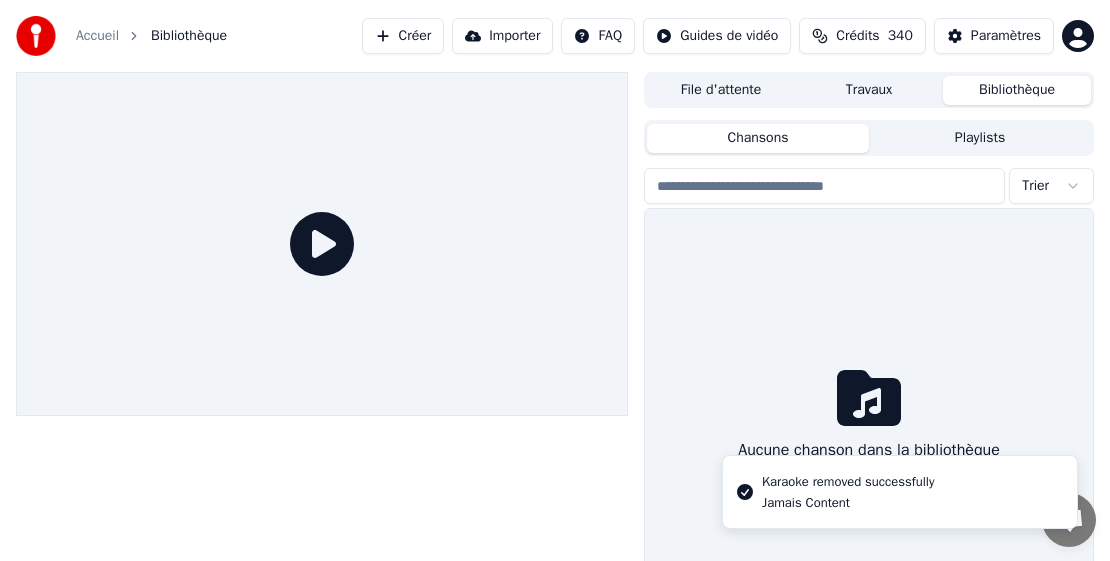 click on "Crédits 340" at bounding box center (862, 36) 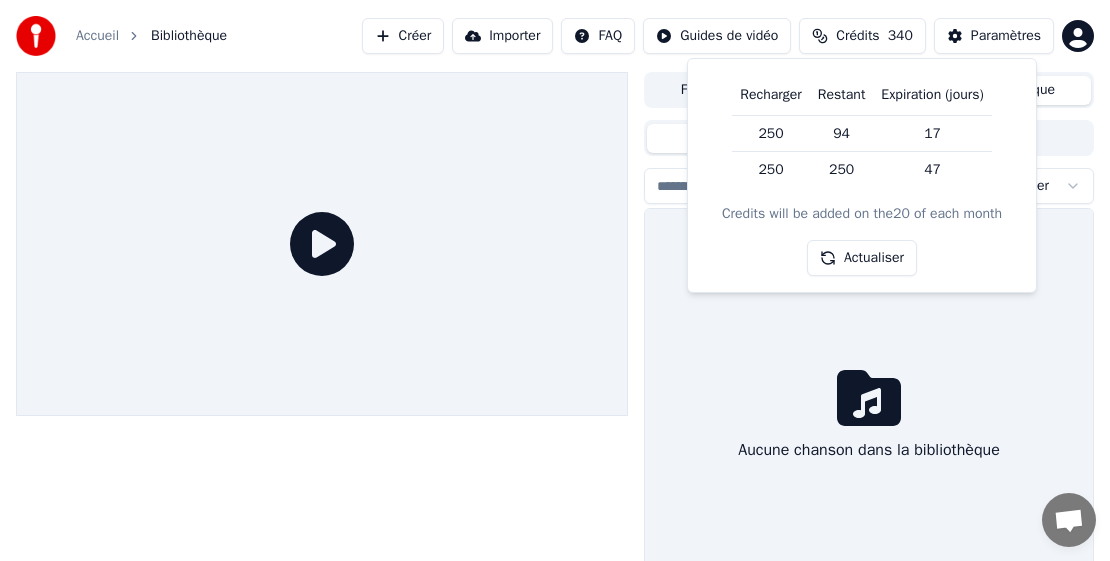 click on "Actualiser" at bounding box center [862, 258] 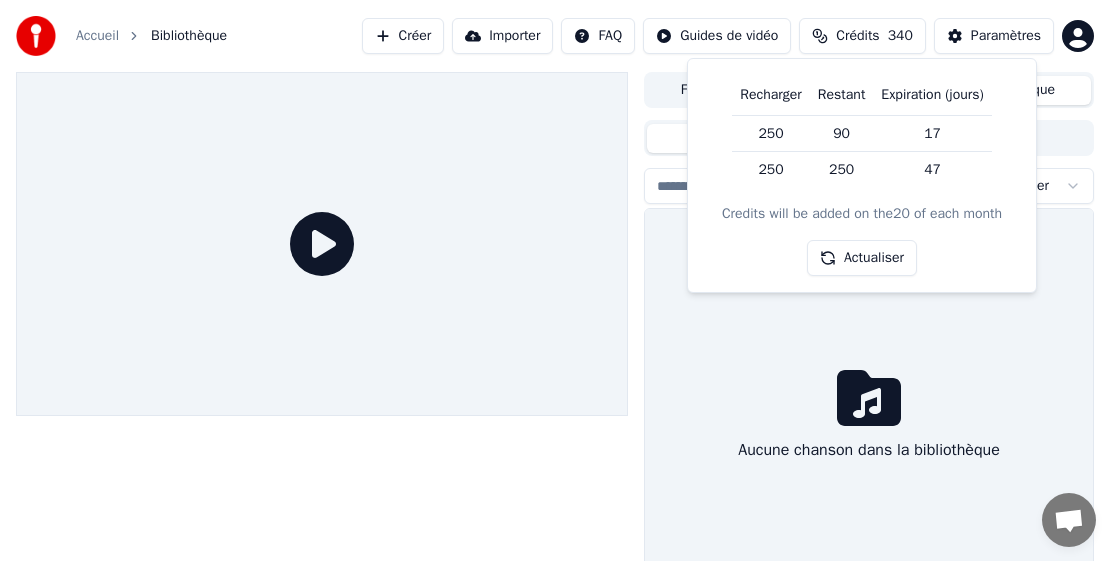 click on "Créer" at bounding box center [403, 36] 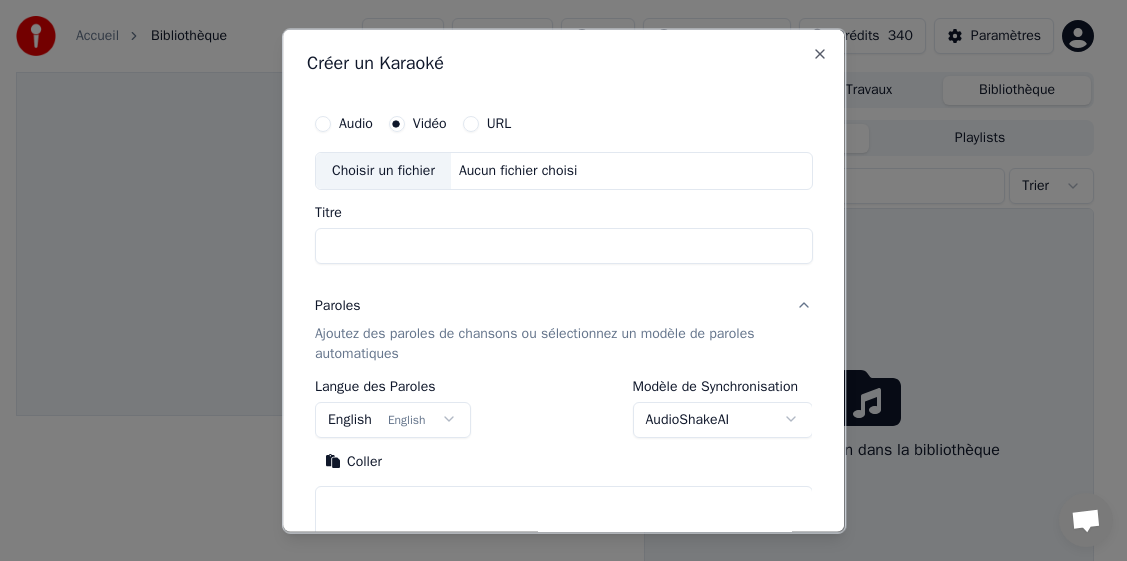 click on "**********" at bounding box center (564, 280) 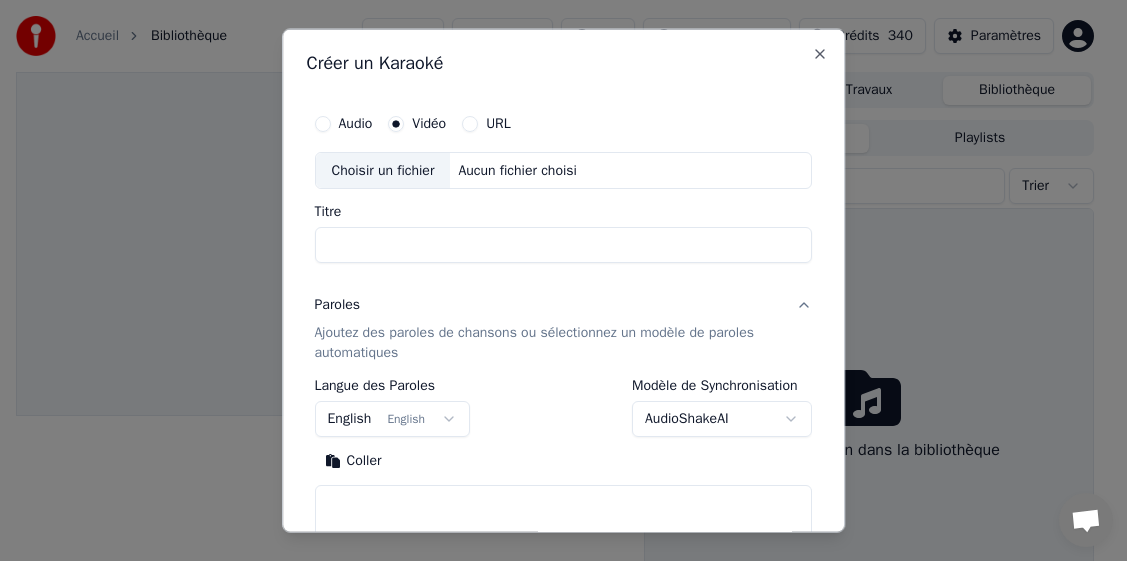 click on "Choisir un fichier" at bounding box center (383, 170) 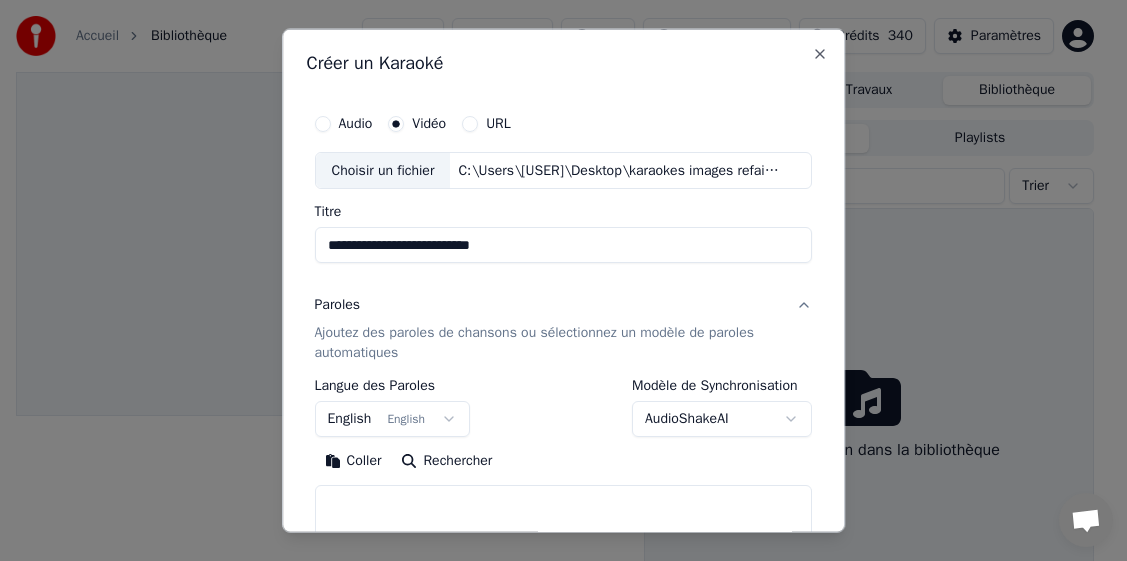 click on "**********" at bounding box center (564, 245) 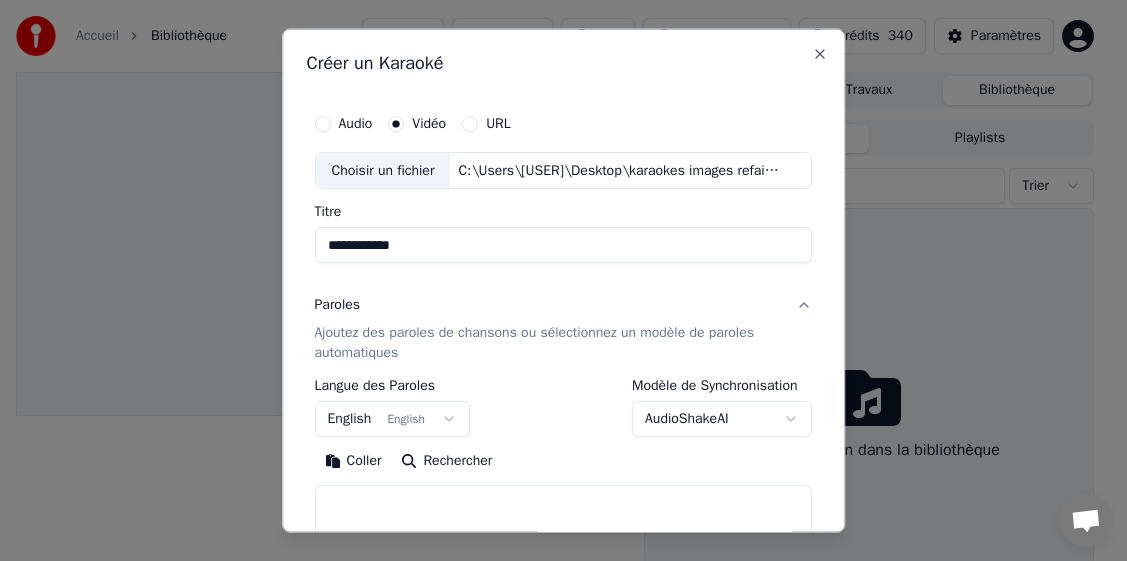 type on "**********" 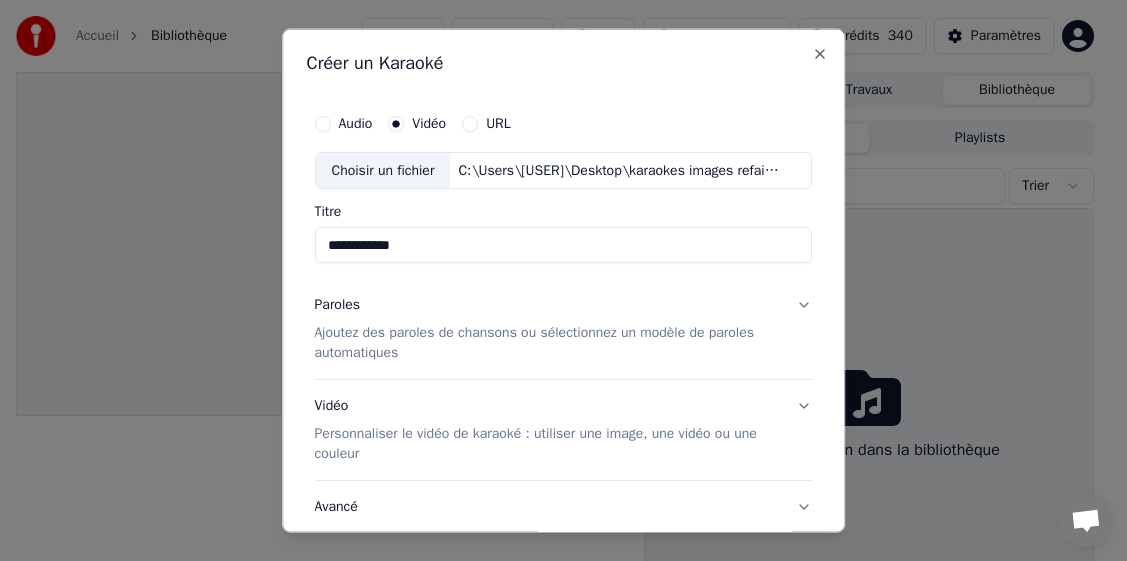 click on "Ajoutez des paroles de chansons ou sélectionnez un modèle de paroles automatiques" at bounding box center (548, 343) 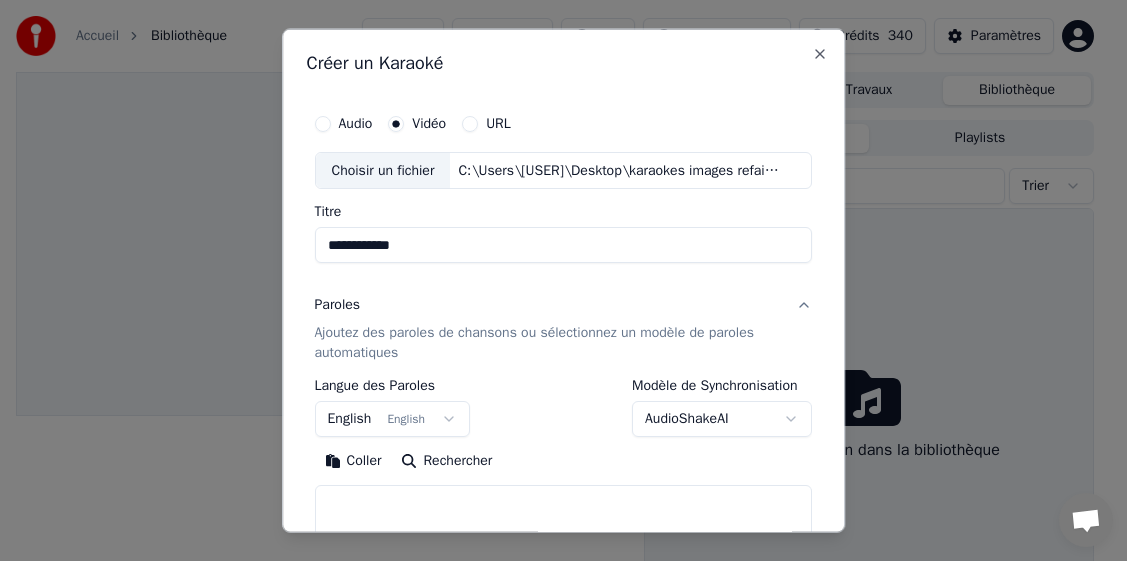 click on "**********" at bounding box center (555, 280) 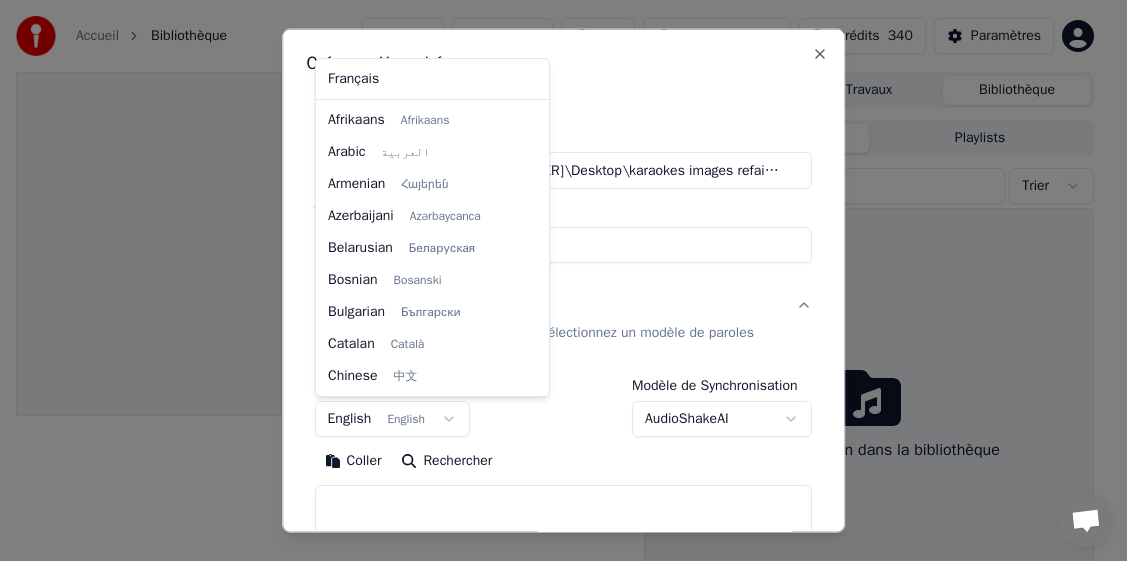 scroll, scrollTop: 160, scrollLeft: 0, axis: vertical 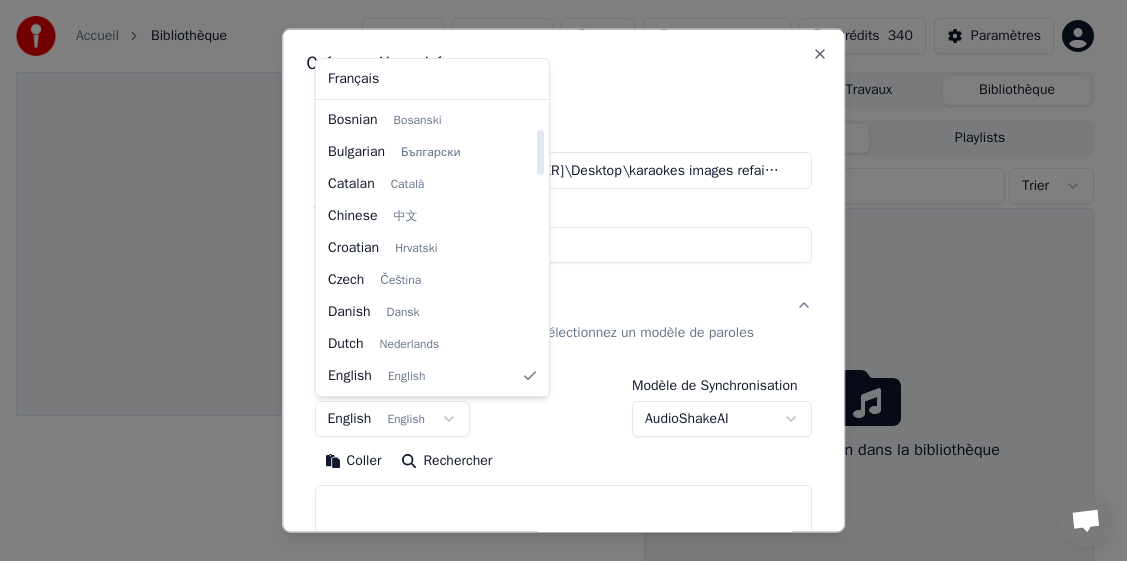 select on "**" 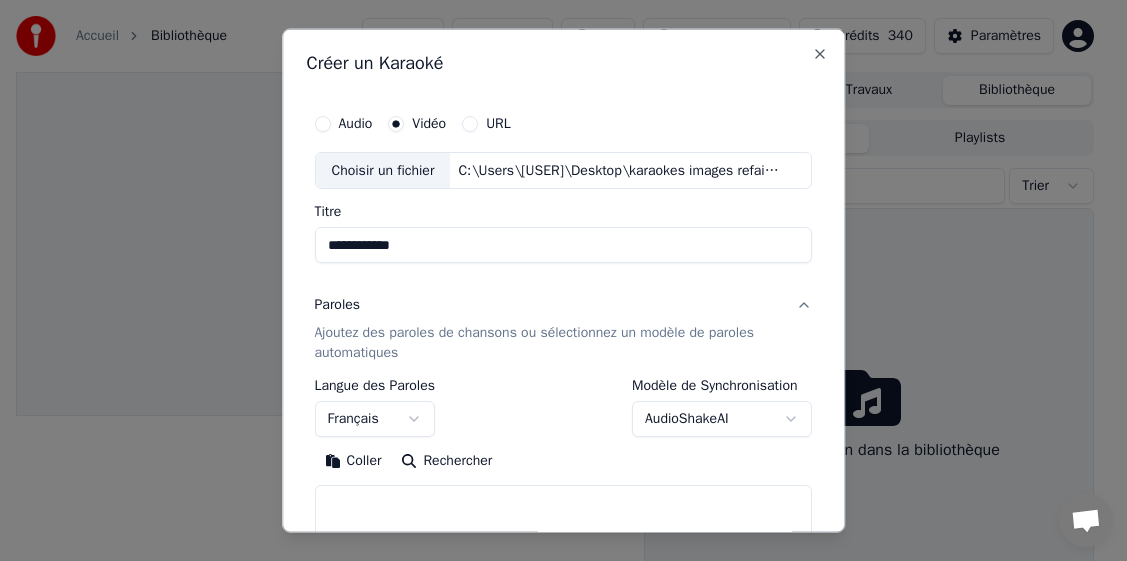 drag, startPoint x: 357, startPoint y: 461, endPoint x: 382, endPoint y: 458, distance: 25.179358 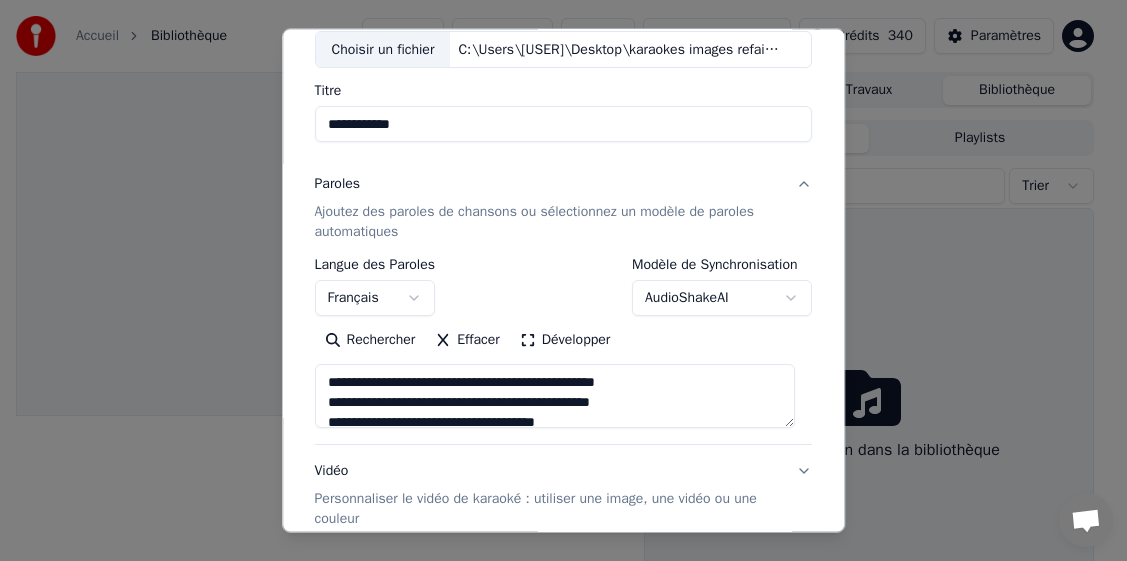 scroll, scrollTop: 300, scrollLeft: 0, axis: vertical 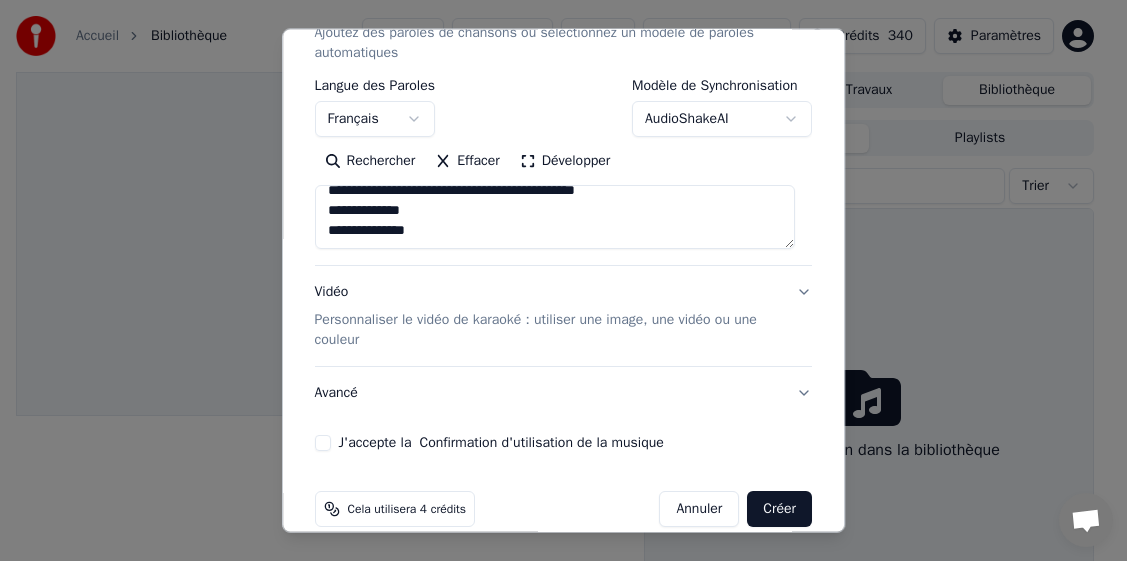 click on "J'accepte la   Confirmation d'utilisation de la musique" at bounding box center [323, 443] 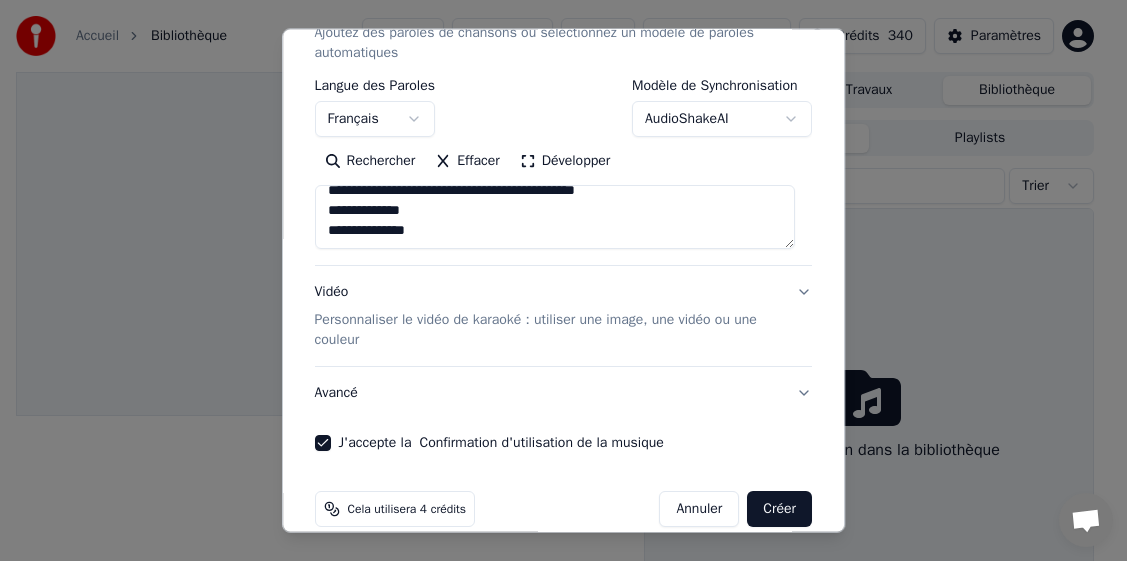click on "Créer" at bounding box center [780, 509] 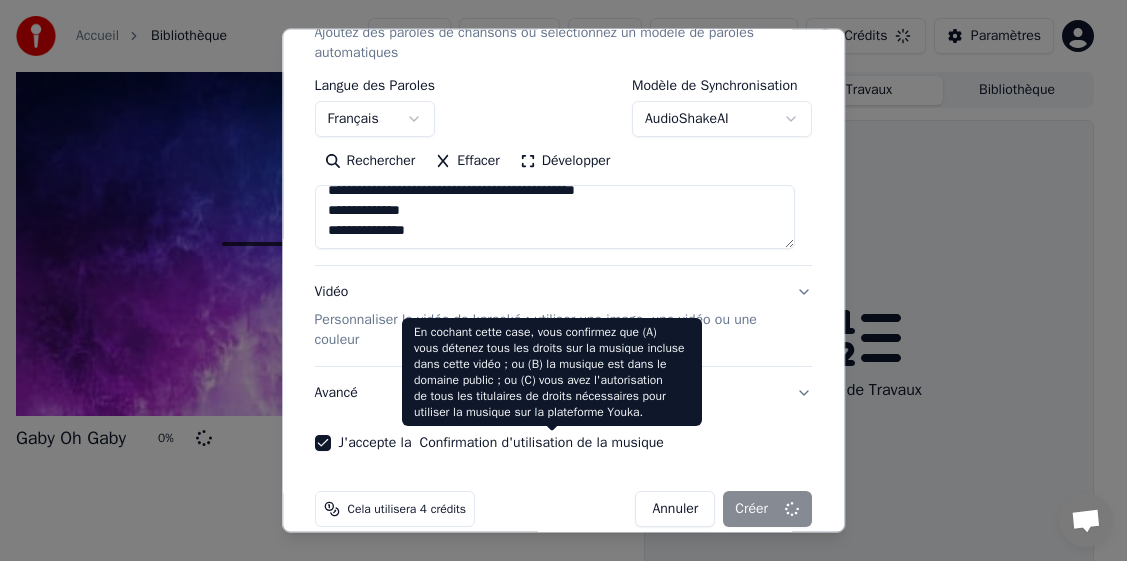 type on "**********" 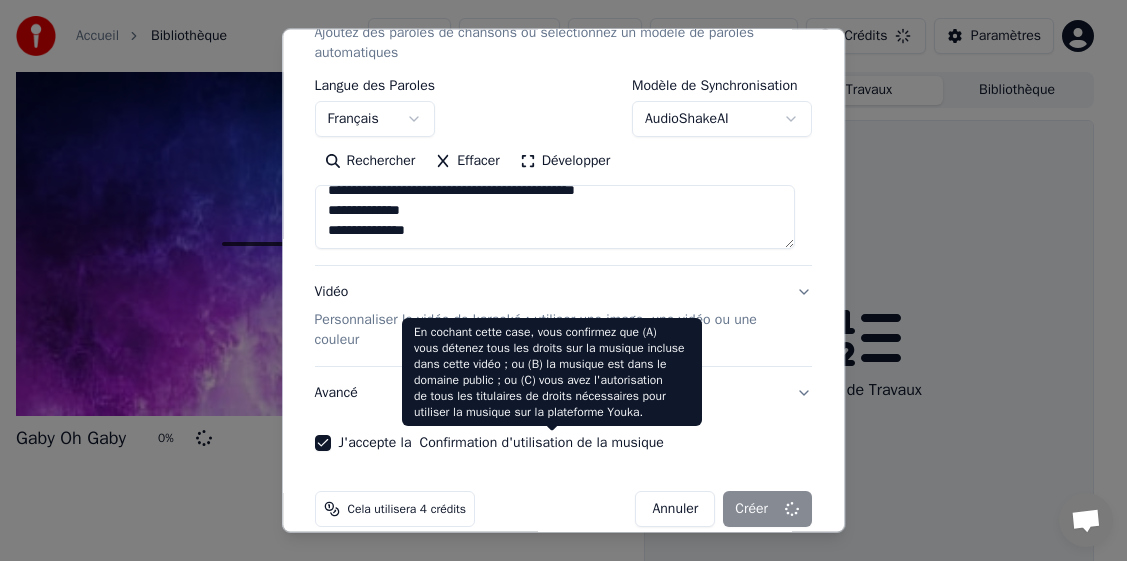 type 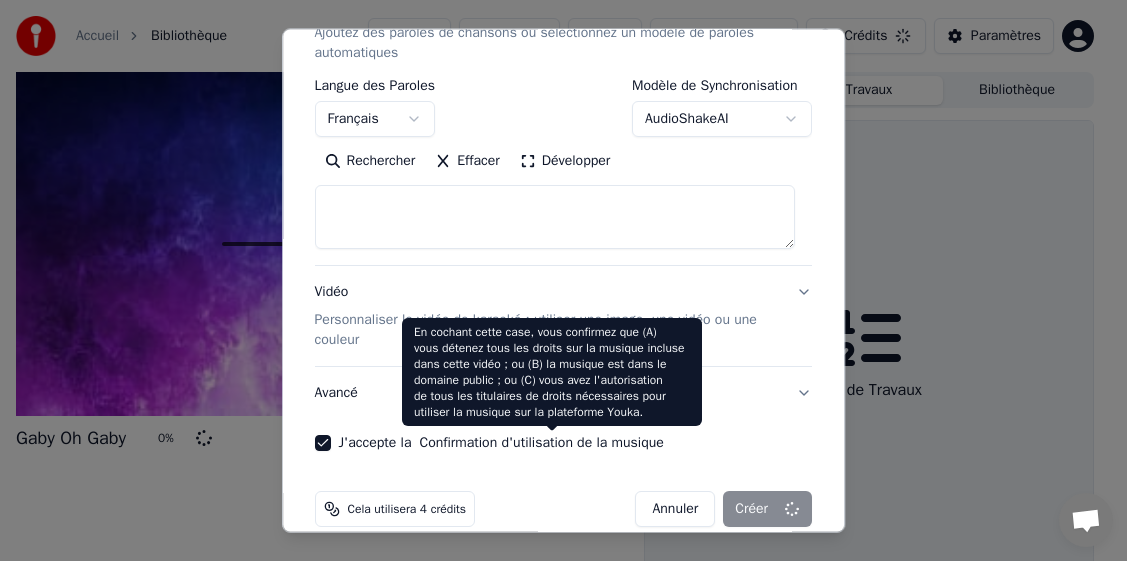 select 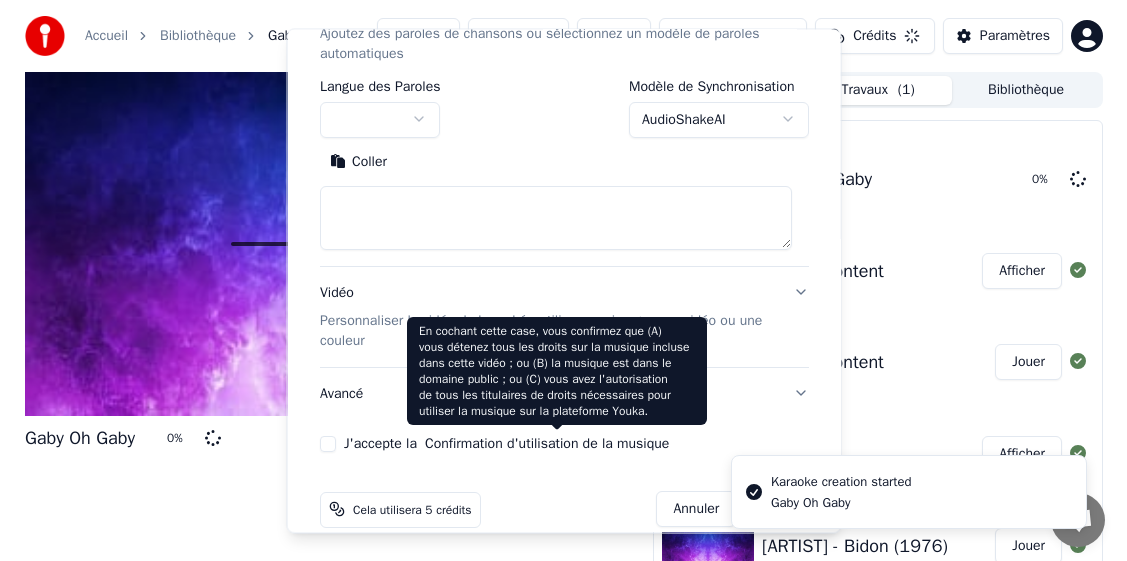 scroll, scrollTop: 0, scrollLeft: 0, axis: both 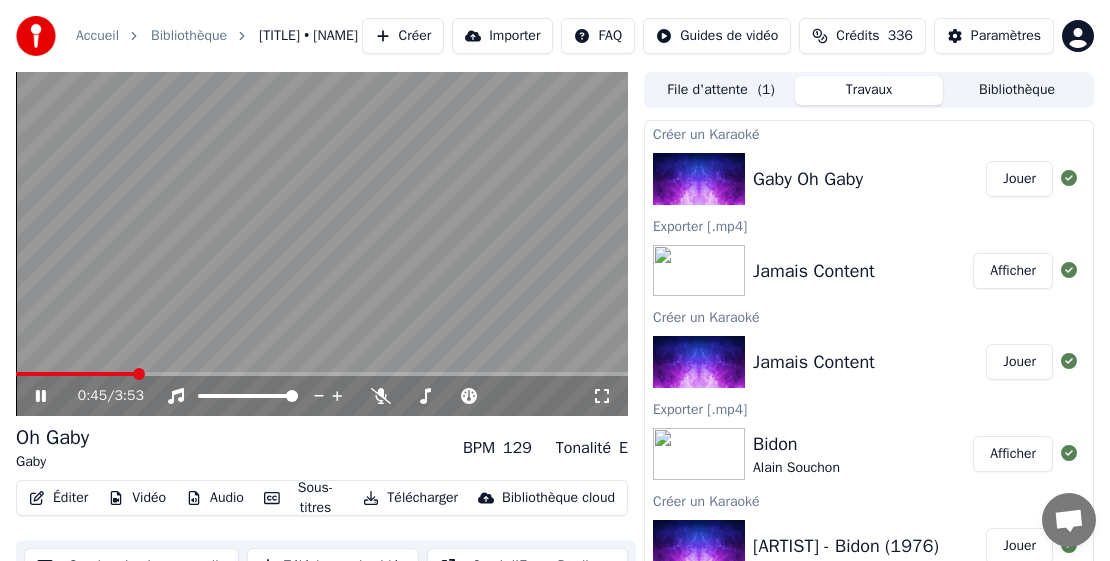 drag, startPoint x: 34, startPoint y: 402, endPoint x: 57, endPoint y: 393, distance: 24.698177 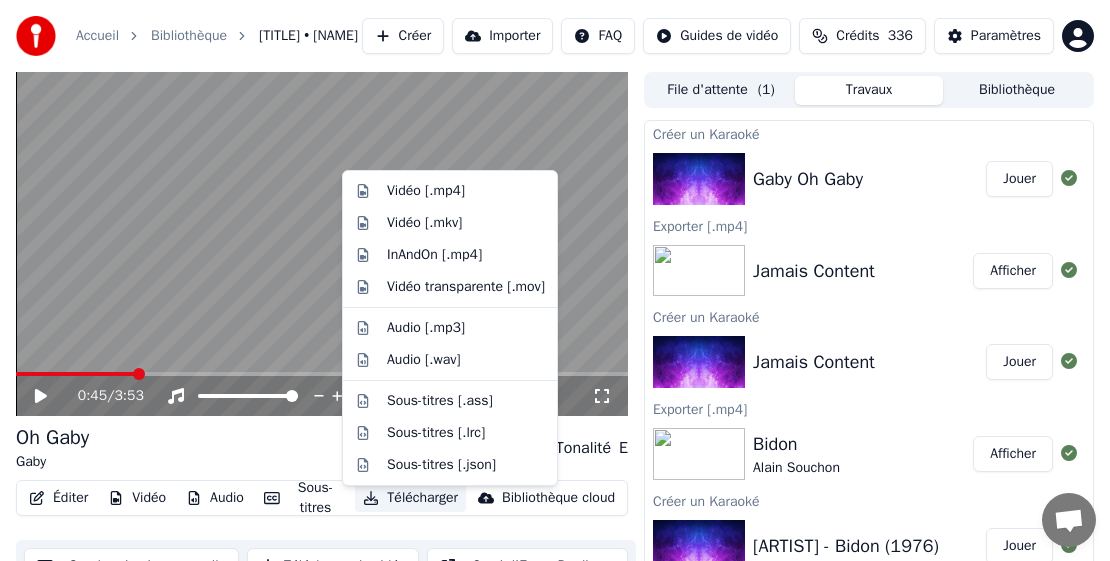 click on "Télécharger" at bounding box center (410, 498) 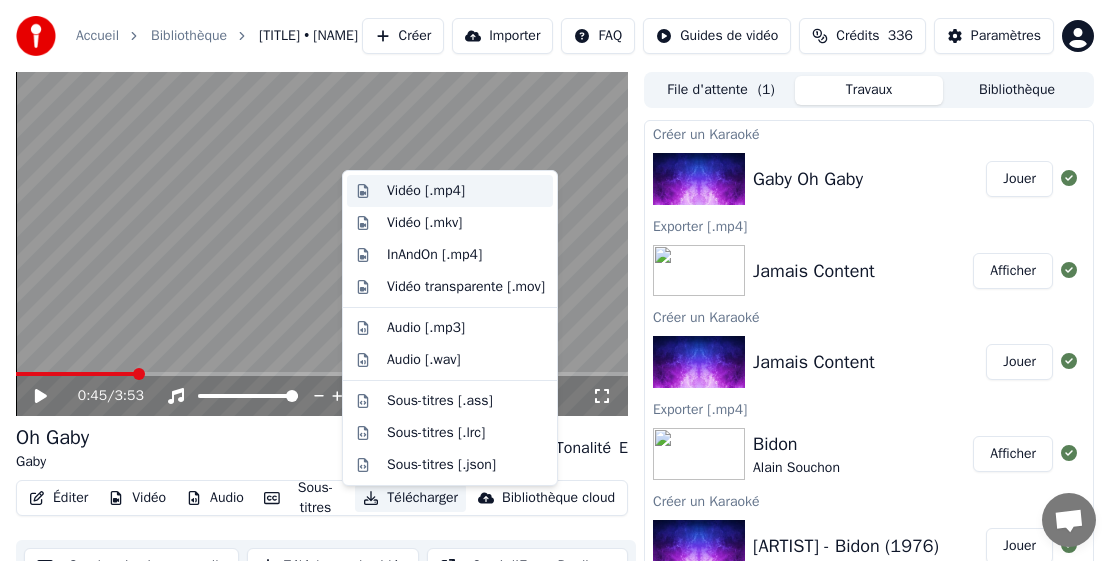 click on "Vidéo [.mp4]" at bounding box center (426, 191) 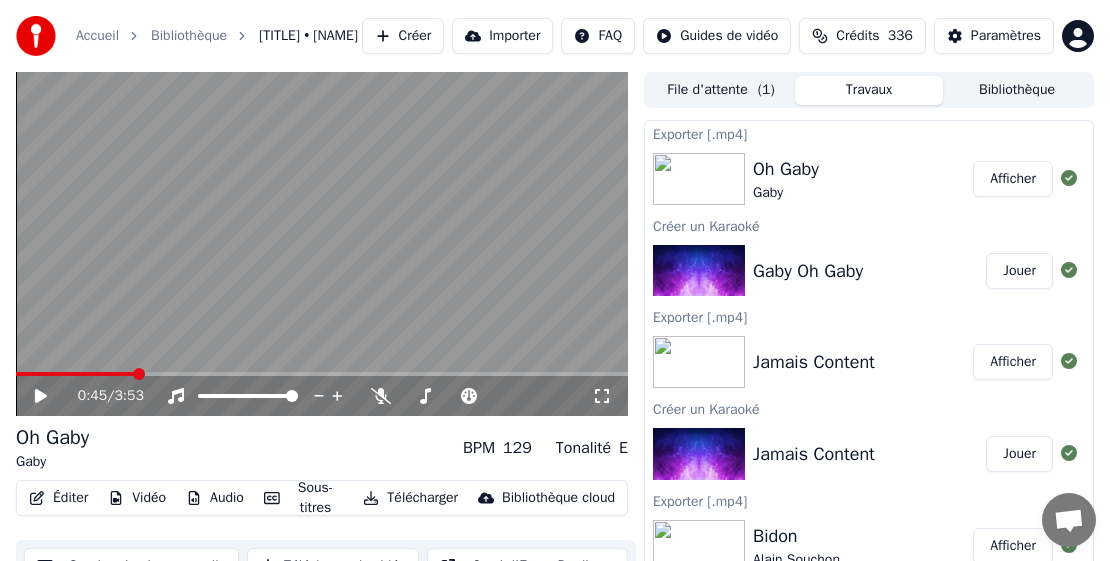 click on "Bibliothèque" at bounding box center (1017, 90) 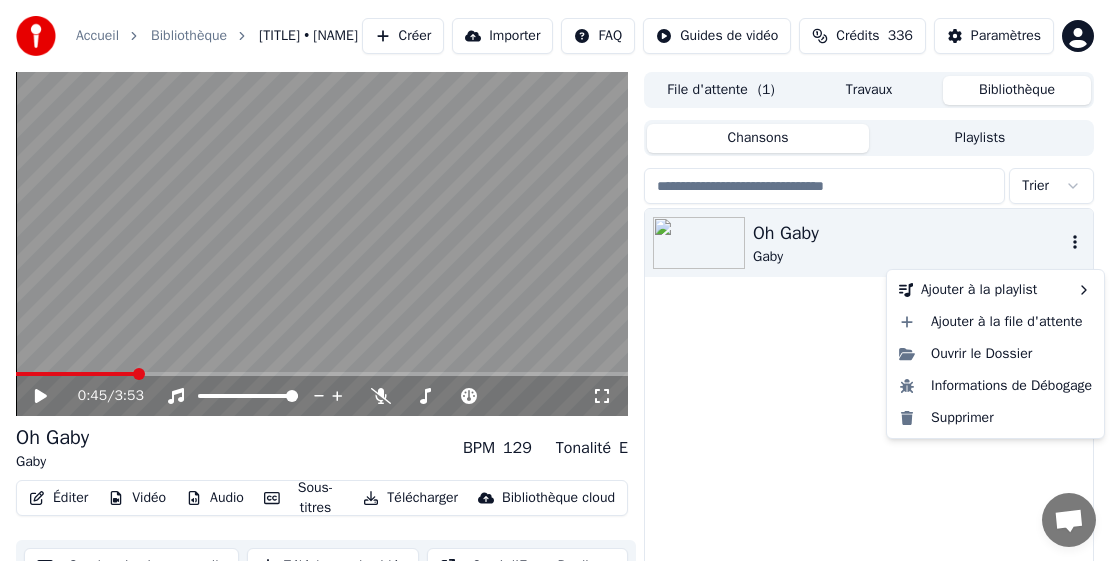 click 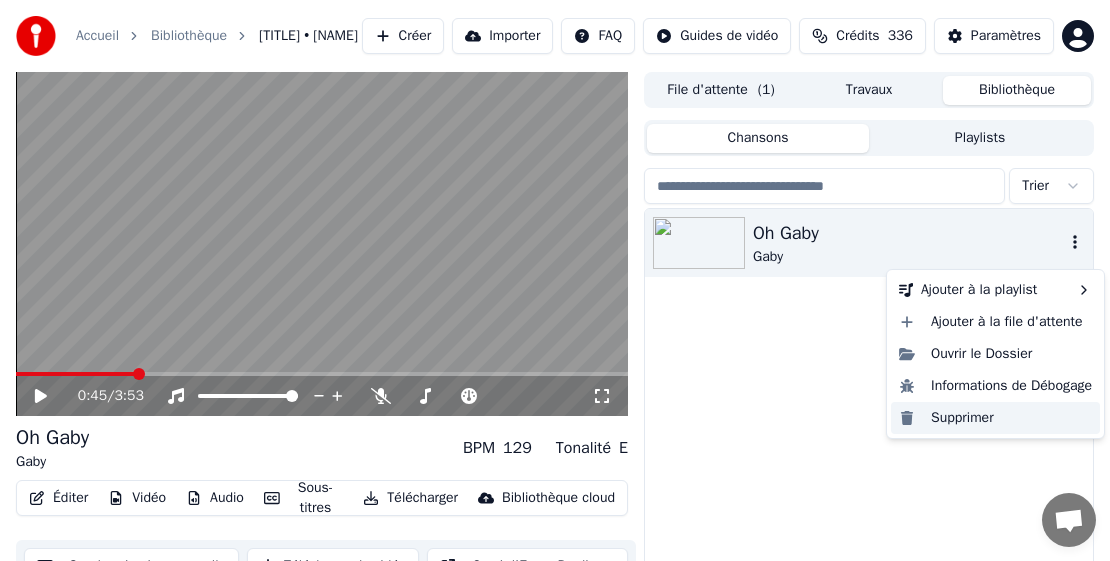 click on "Supprimer" at bounding box center [995, 418] 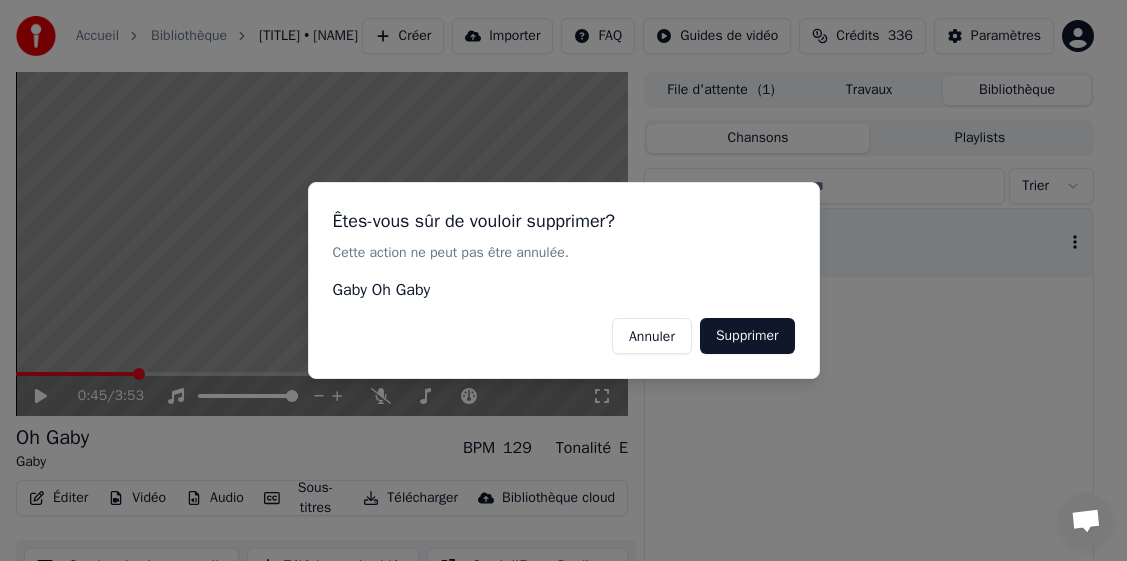 drag, startPoint x: 758, startPoint y: 332, endPoint x: 936, endPoint y: 184, distance: 231.49081 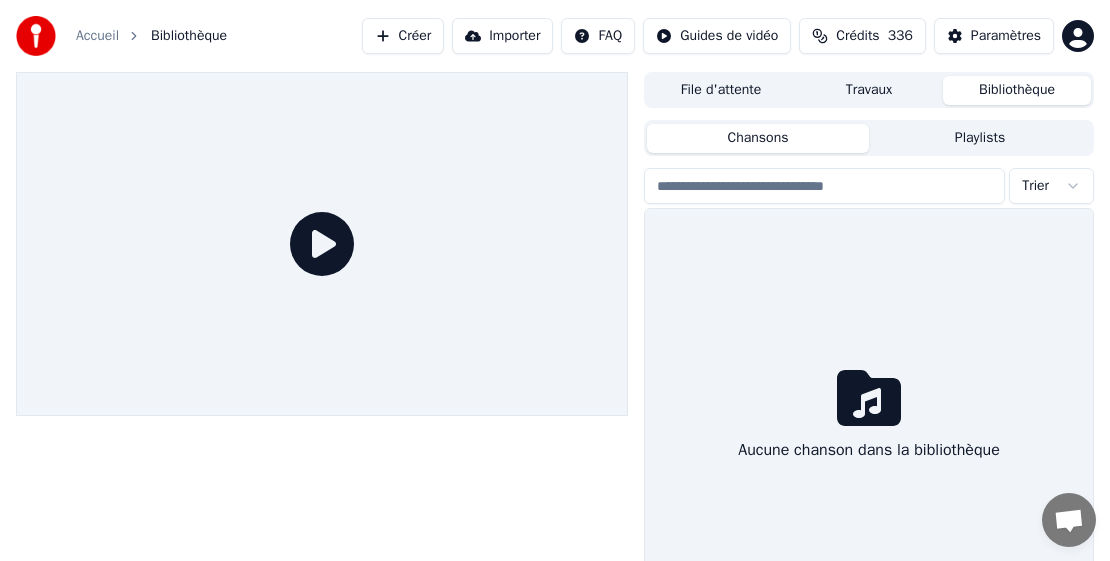 click on "Créer" at bounding box center [403, 36] 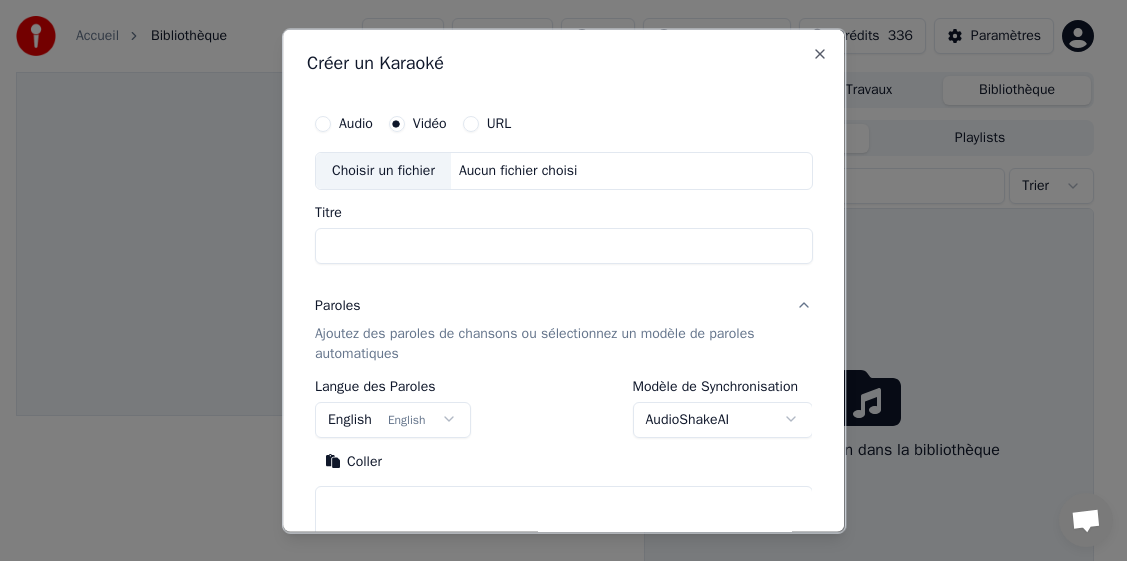 click on "Choisir un fichier" at bounding box center (383, 170) 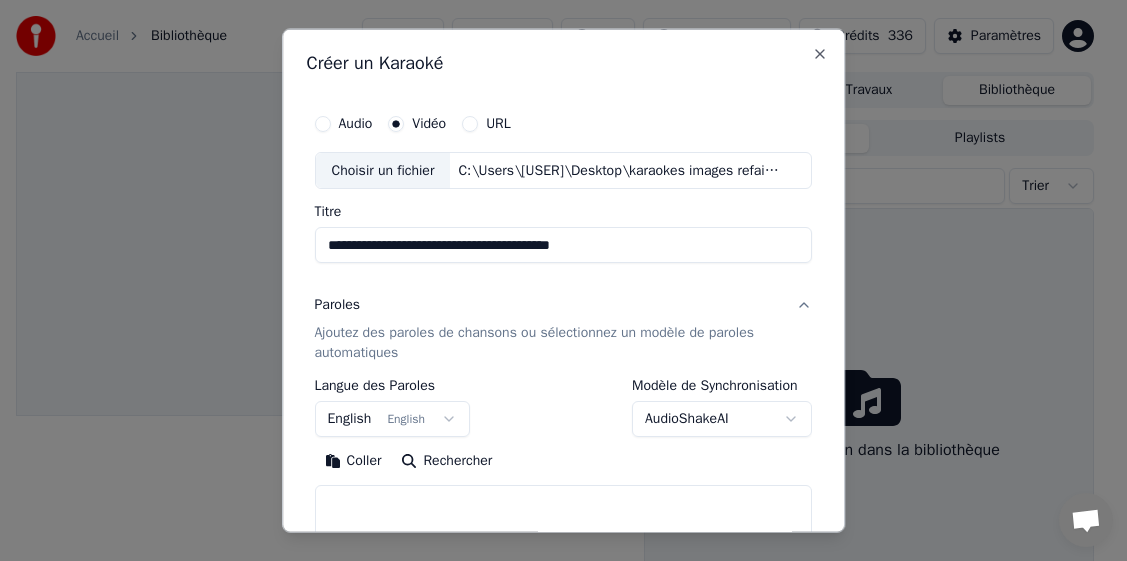 drag, startPoint x: 633, startPoint y: 245, endPoint x: 560, endPoint y: 253, distance: 73.43705 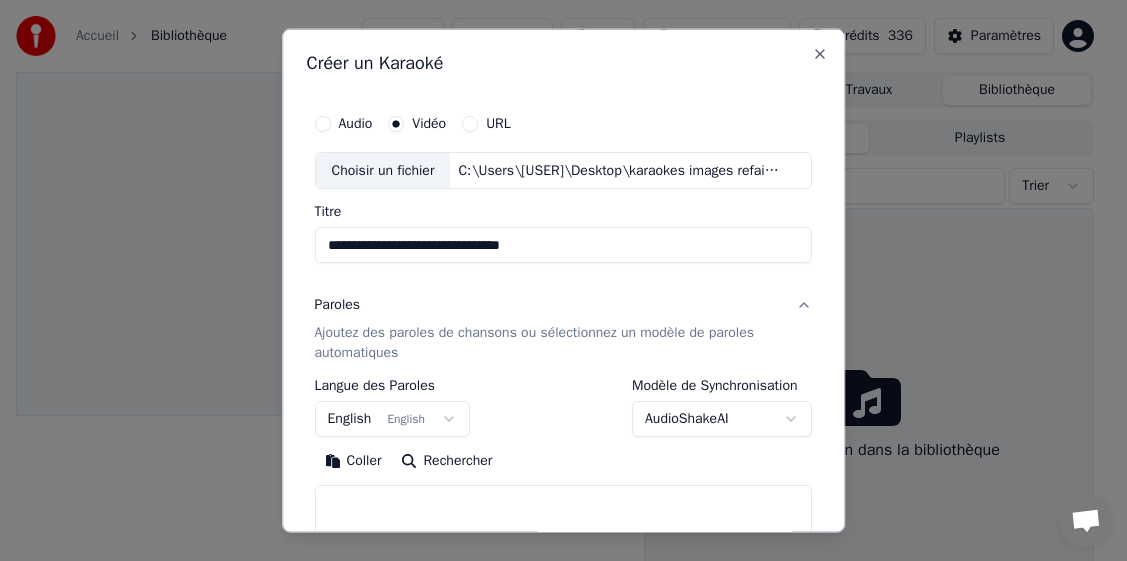 click on "**********" at bounding box center (564, 245) 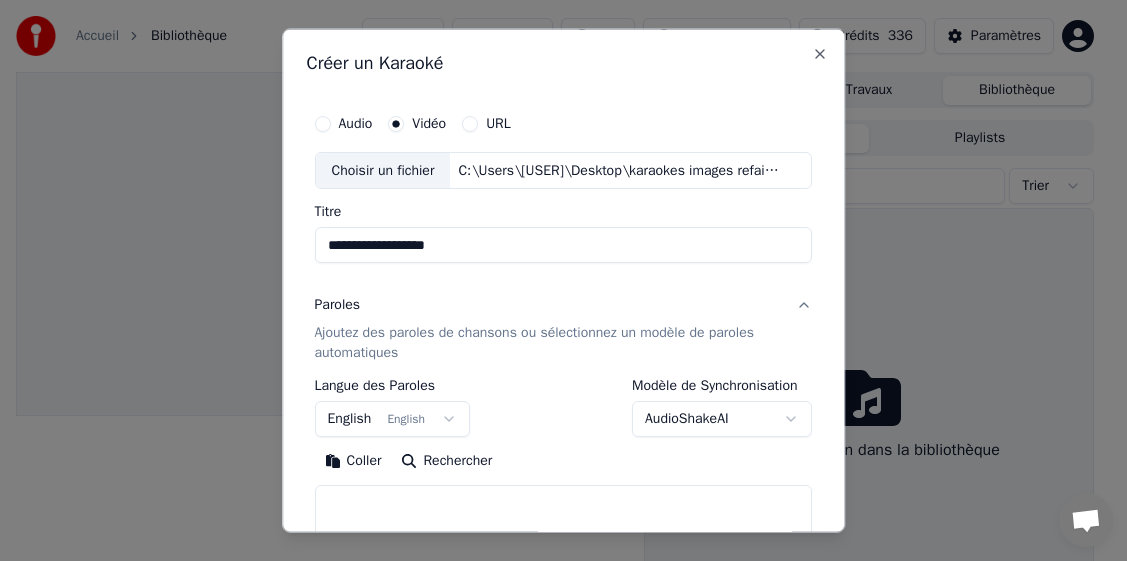 type on "**********" 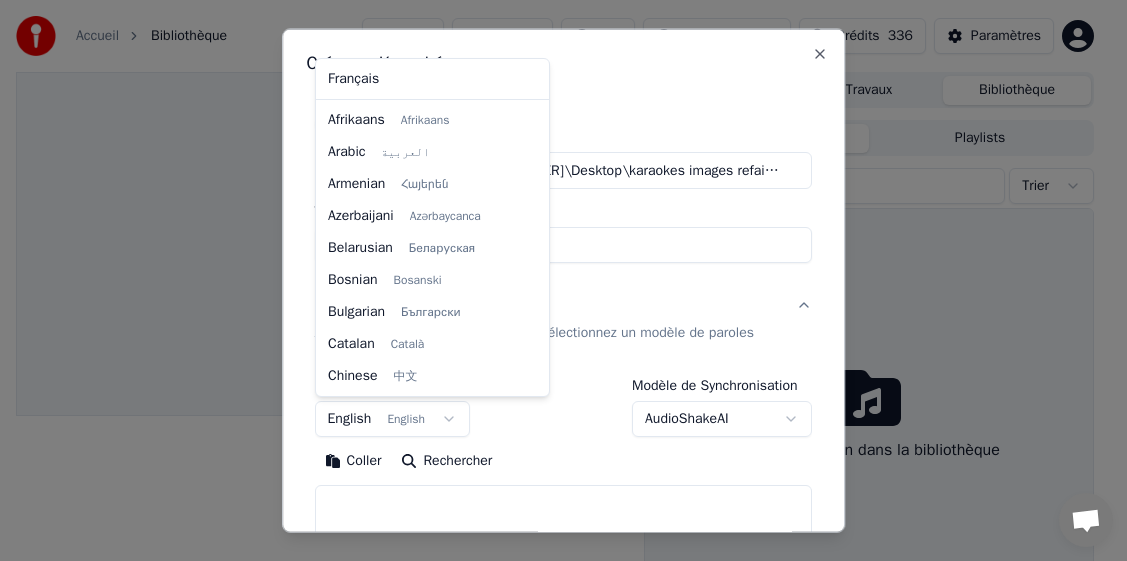 scroll, scrollTop: 160, scrollLeft: 0, axis: vertical 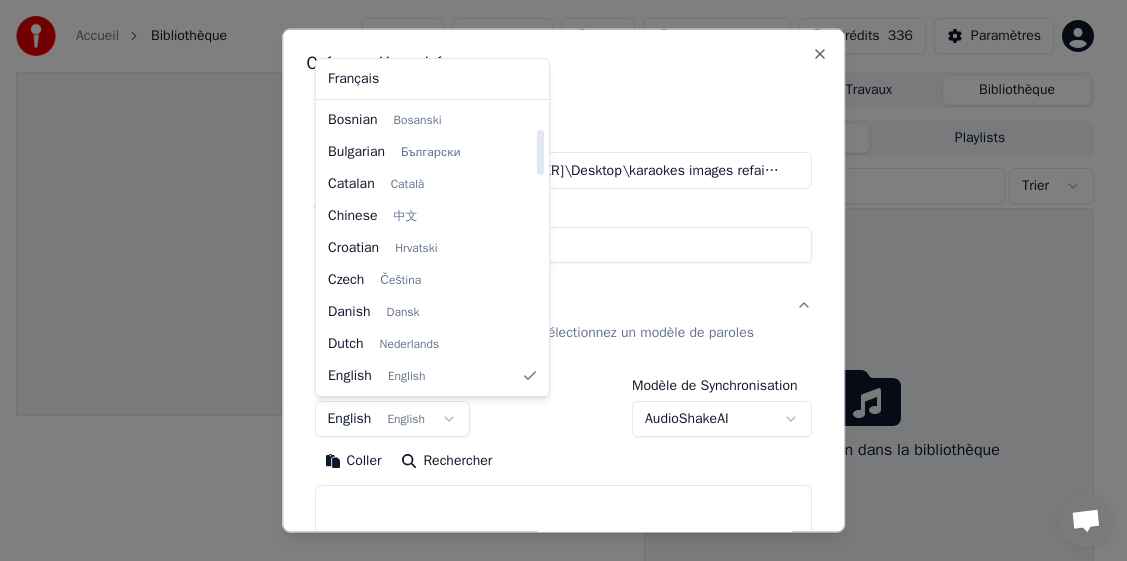 select on "**" 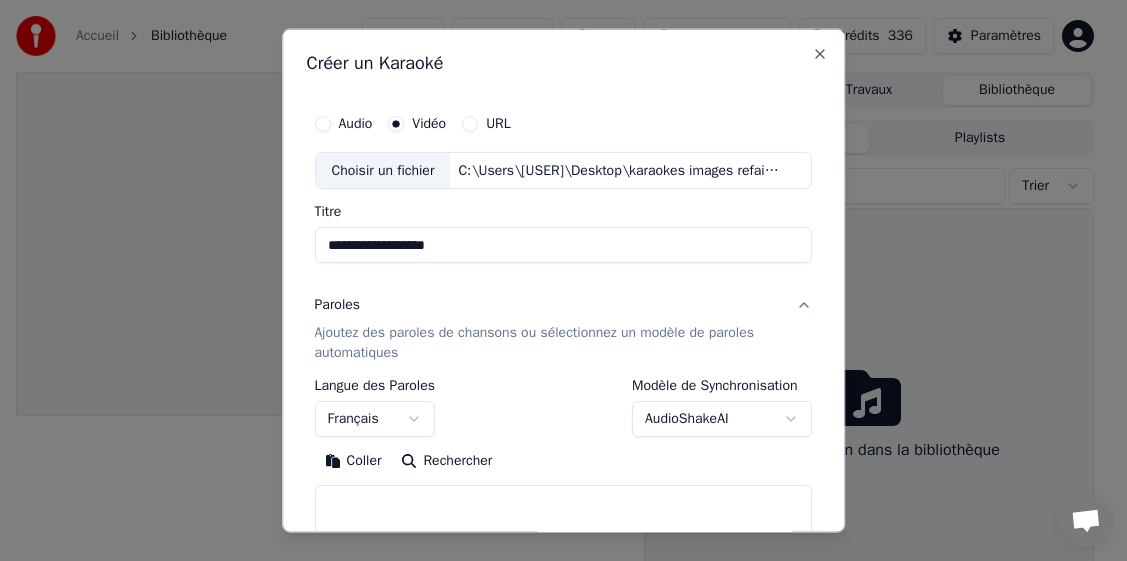 click on "Coller" at bounding box center (353, 461) 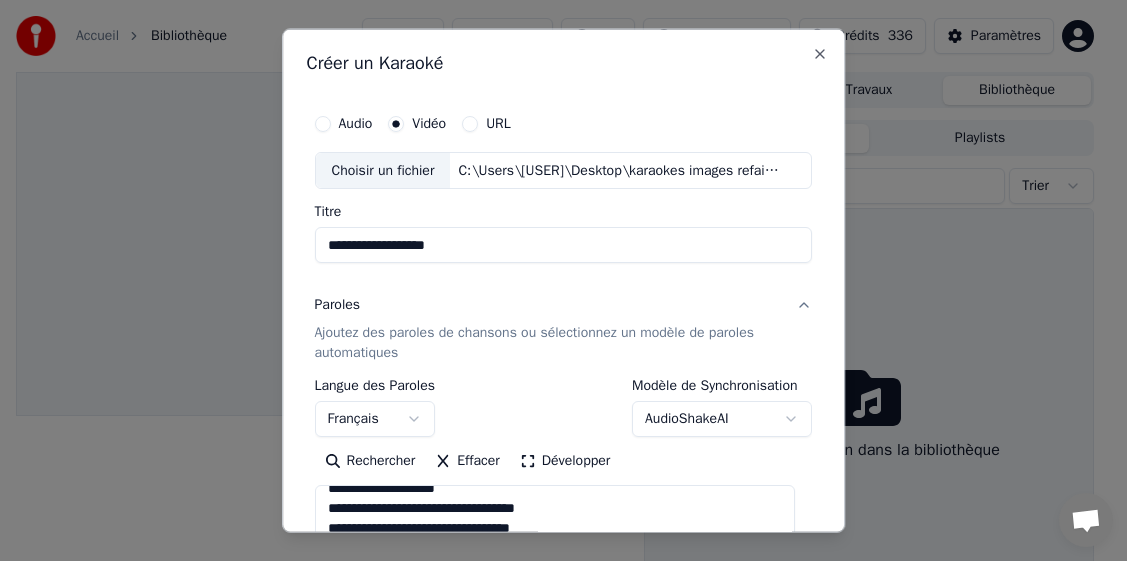 scroll, scrollTop: 693, scrollLeft: 0, axis: vertical 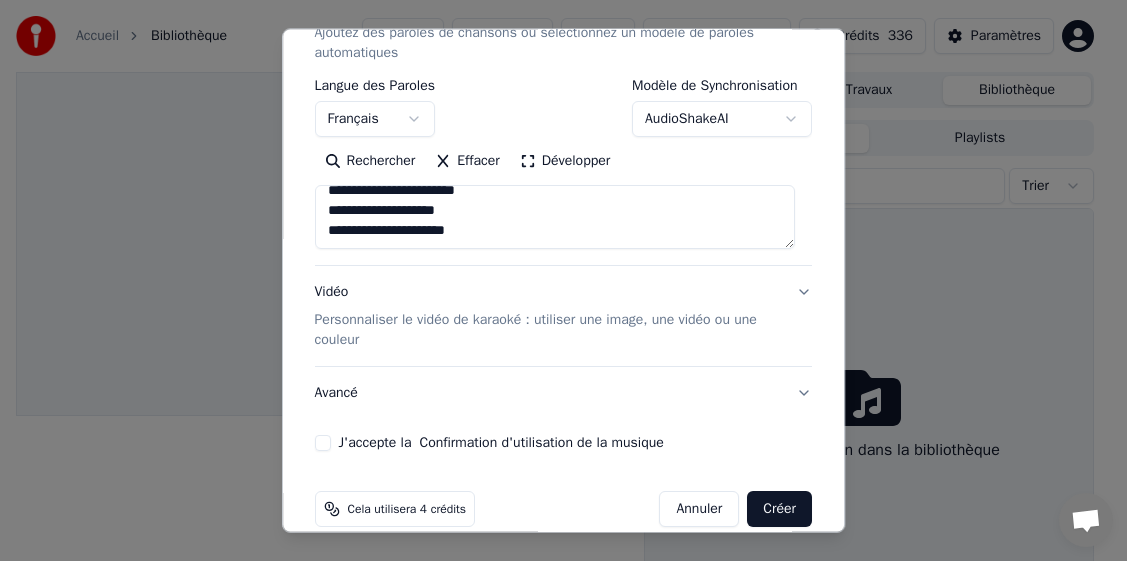 click on "**********" at bounding box center (564, 127) 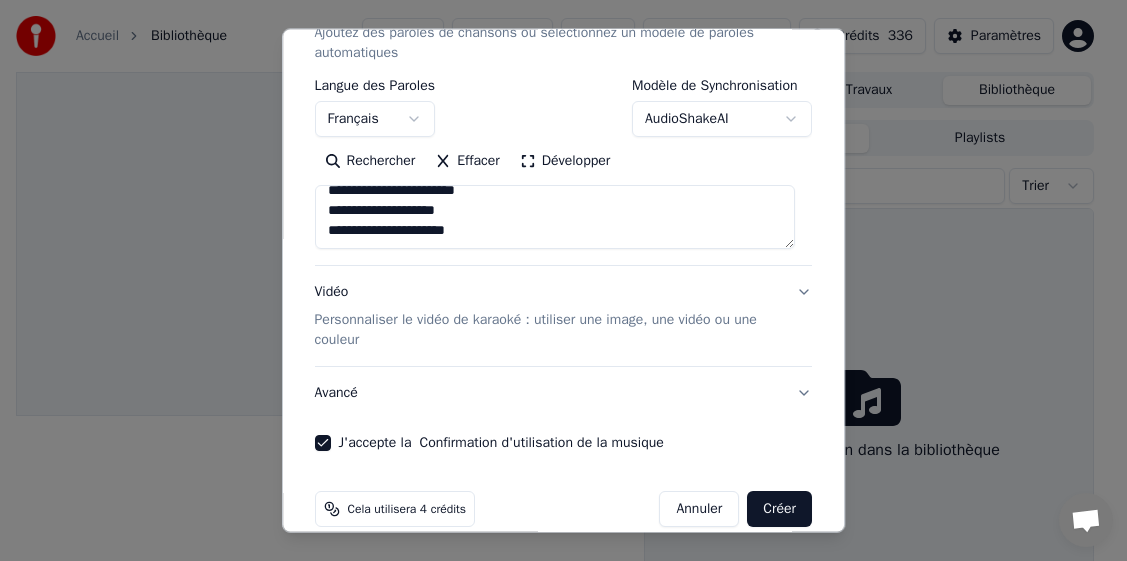 click on "Créer" at bounding box center [780, 509] 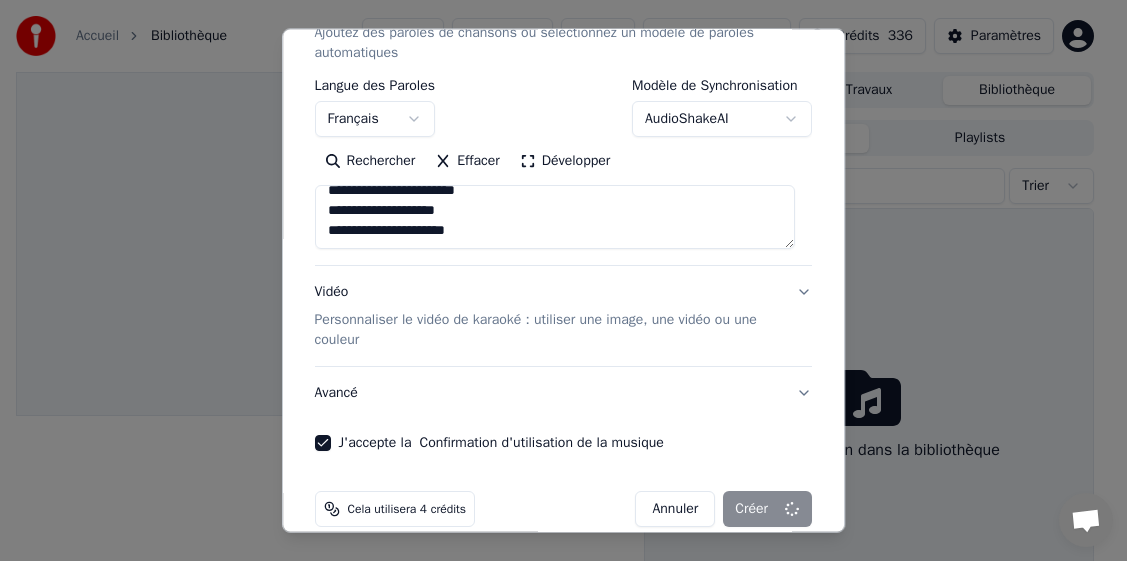 type on "**********" 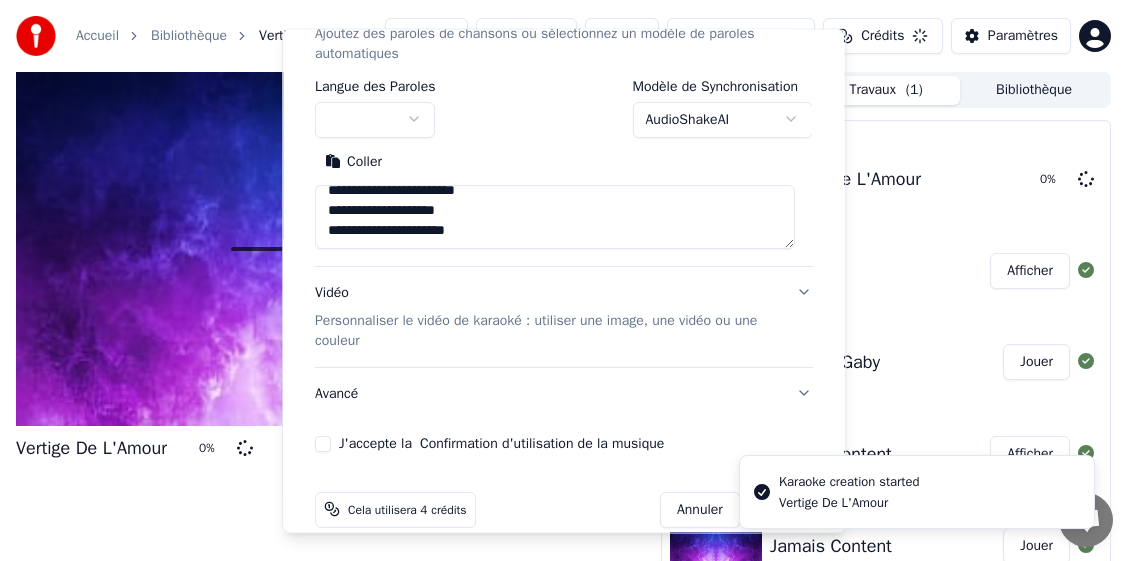 type 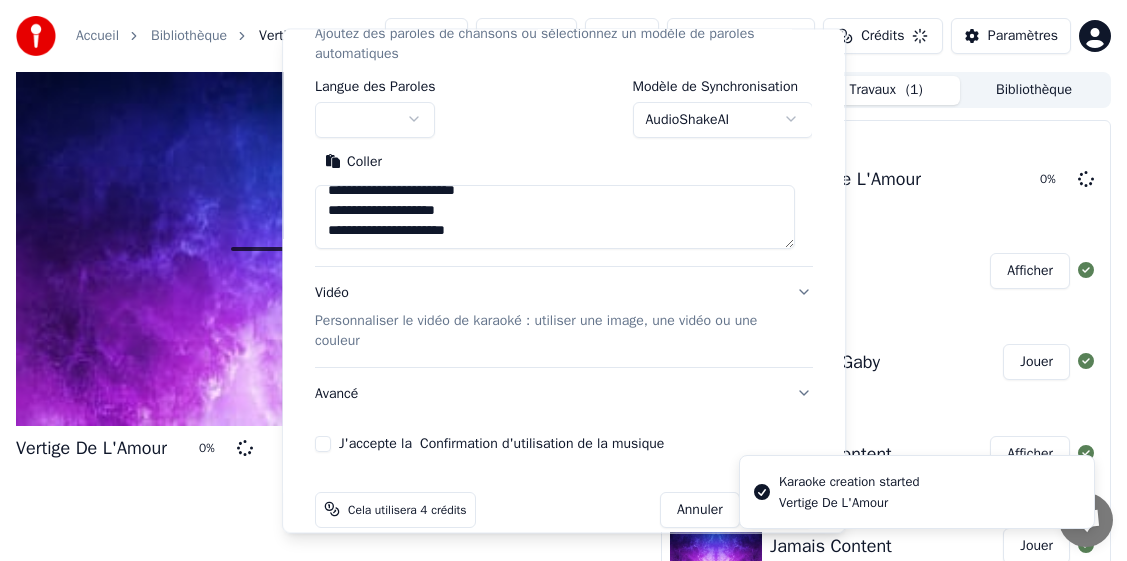type 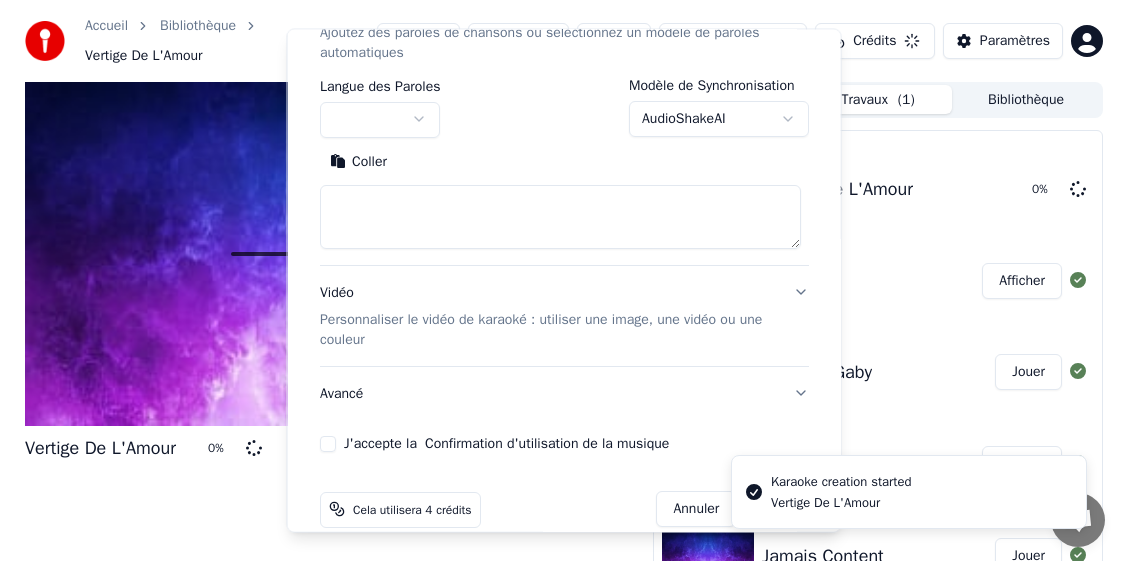 scroll, scrollTop: 0, scrollLeft: 0, axis: both 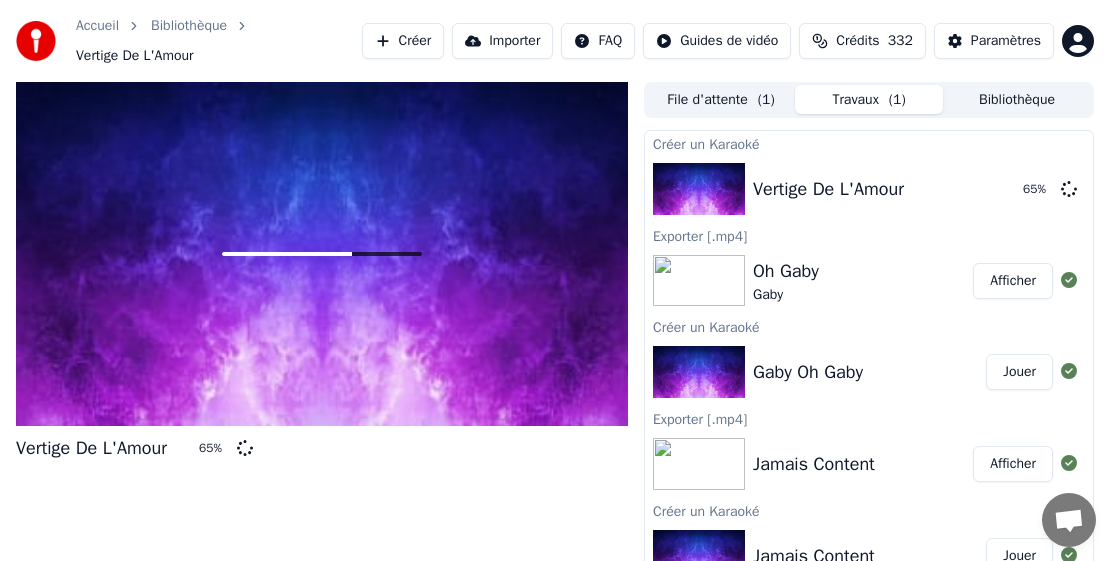 click on "Vertige De L'Amour 65 %" at bounding box center [322, 344] 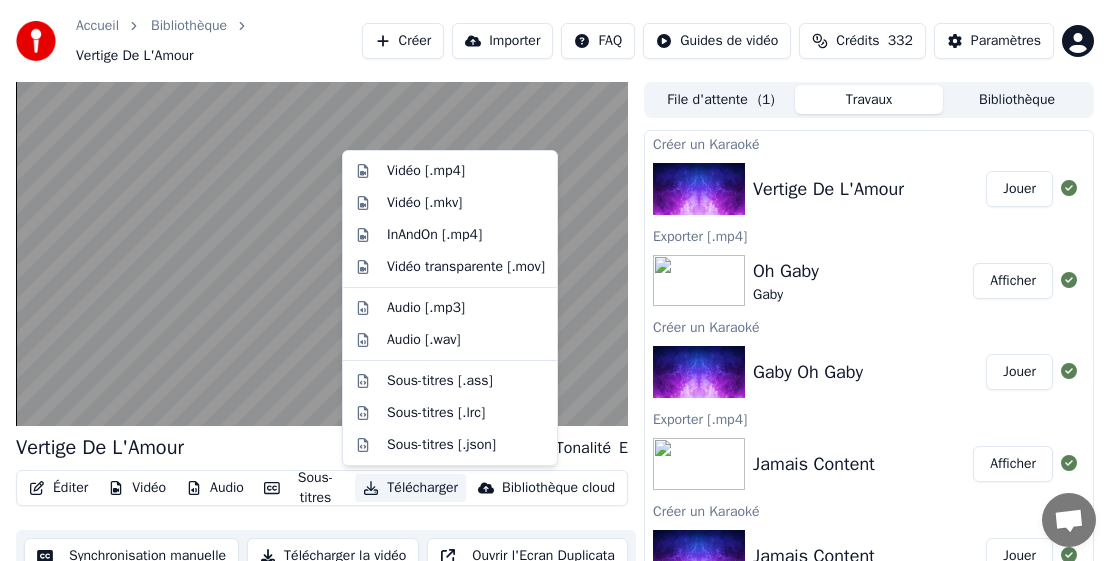 click on "Télécharger" at bounding box center (410, 488) 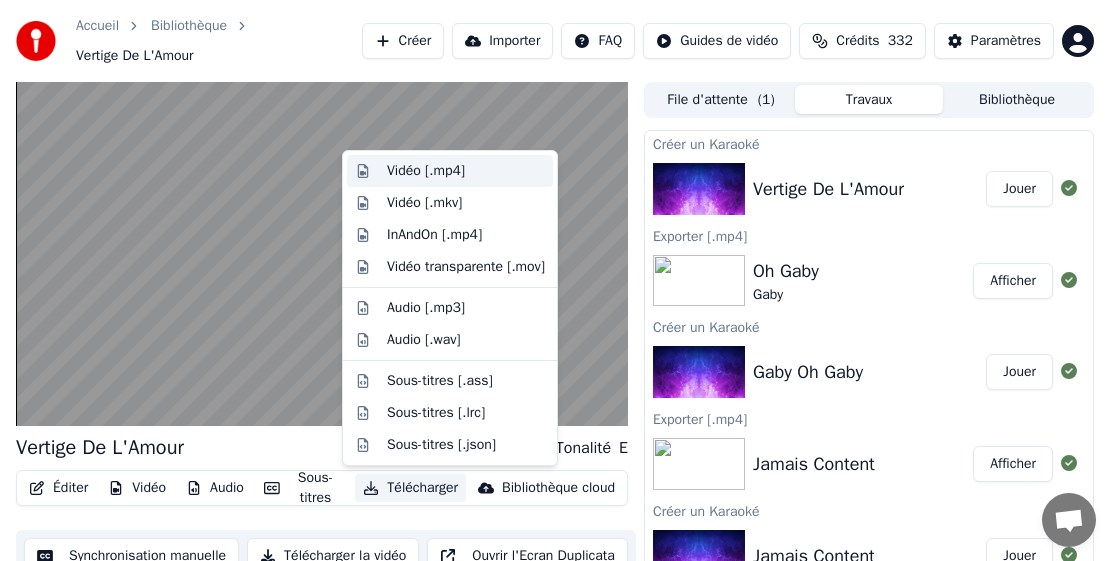 click on "Vidéo [.mp4]" at bounding box center [466, 171] 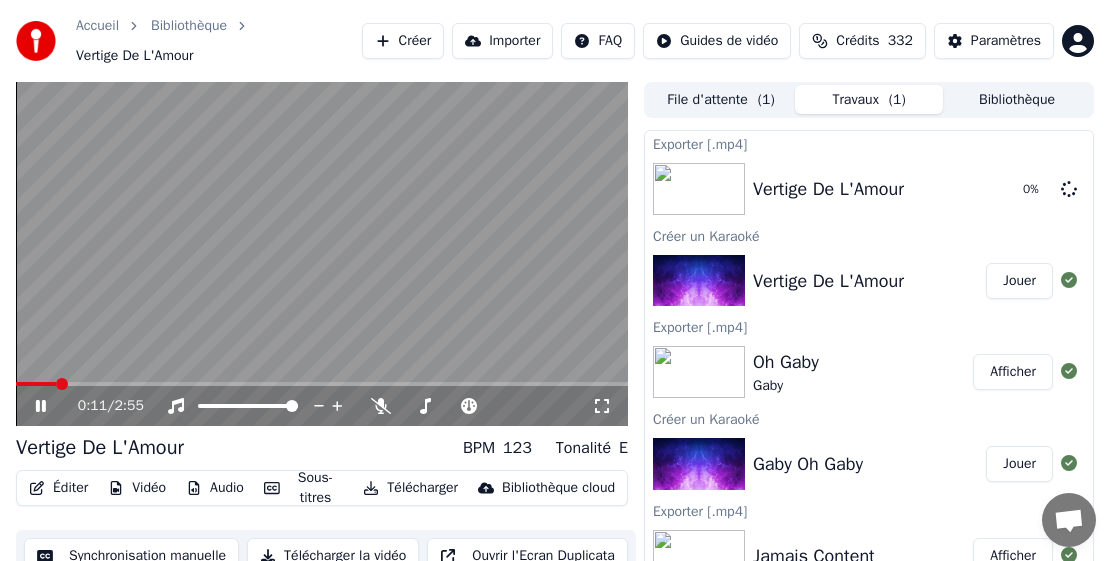 click 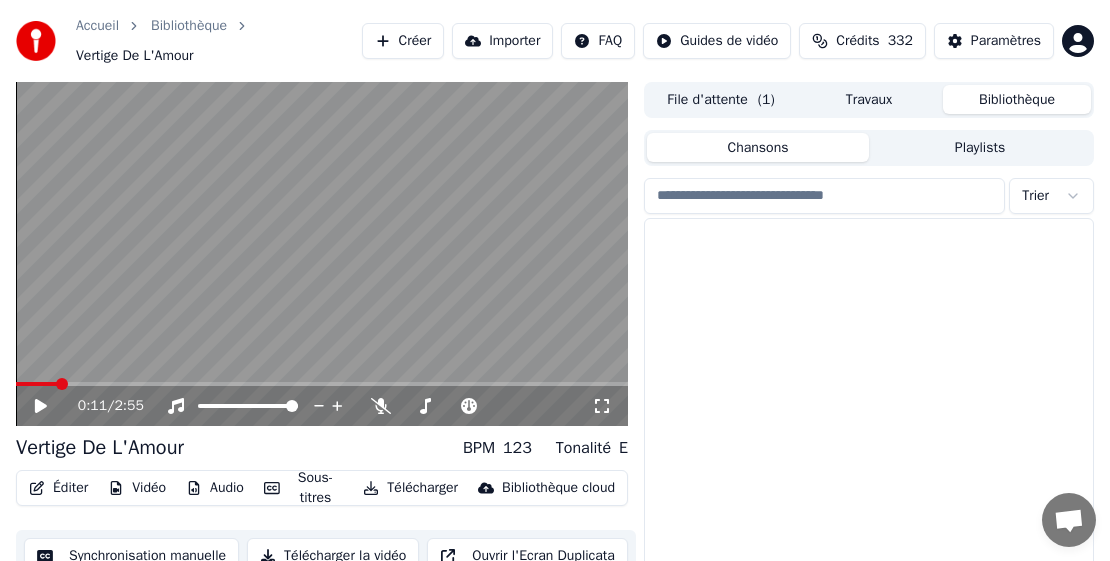click on "Bibliothèque" at bounding box center [1017, 99] 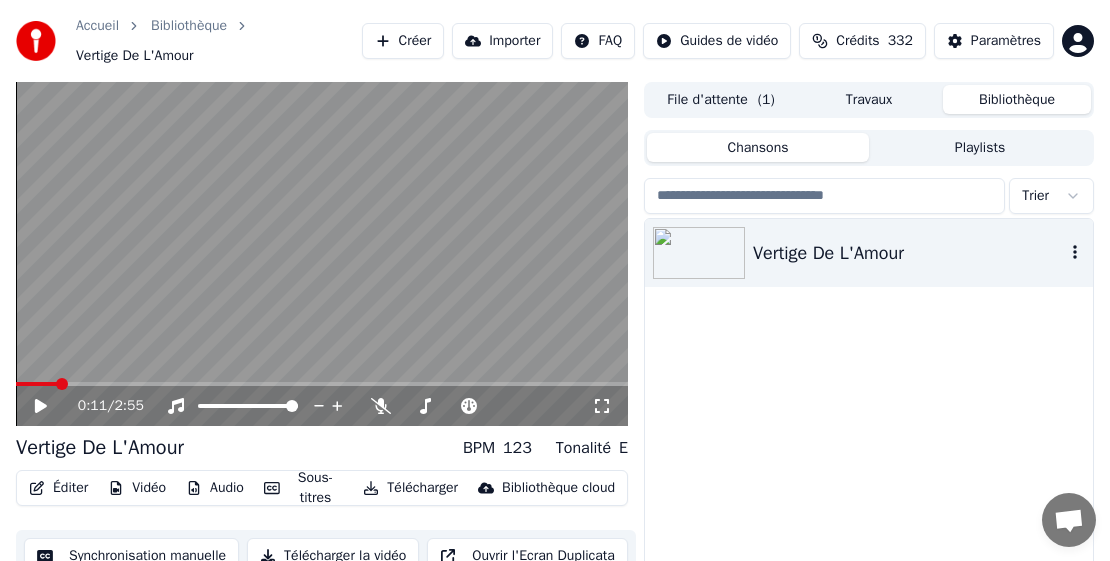 click 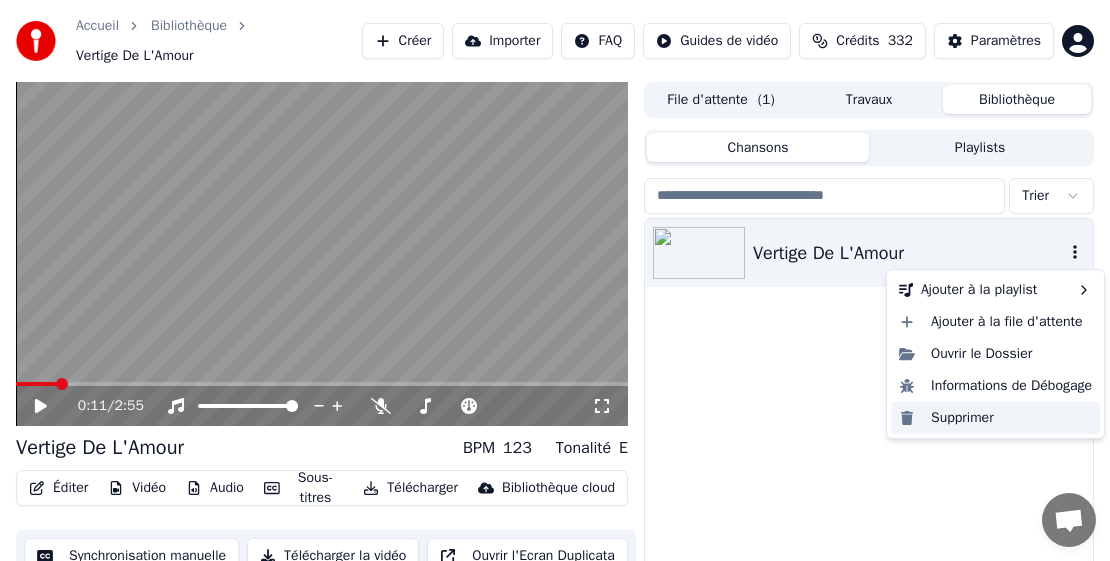 click on "Supprimer" at bounding box center (995, 418) 